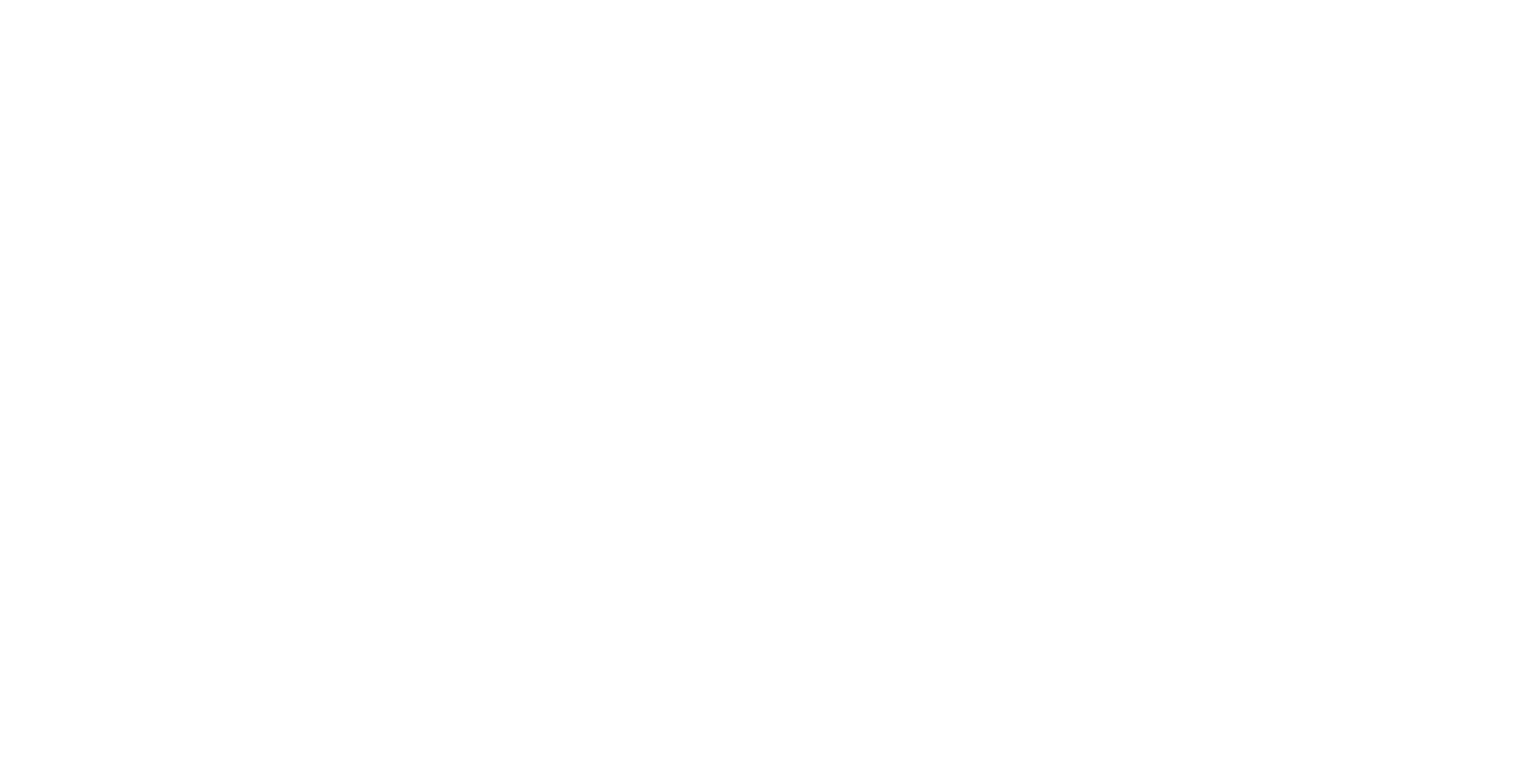 scroll, scrollTop: 0, scrollLeft: 0, axis: both 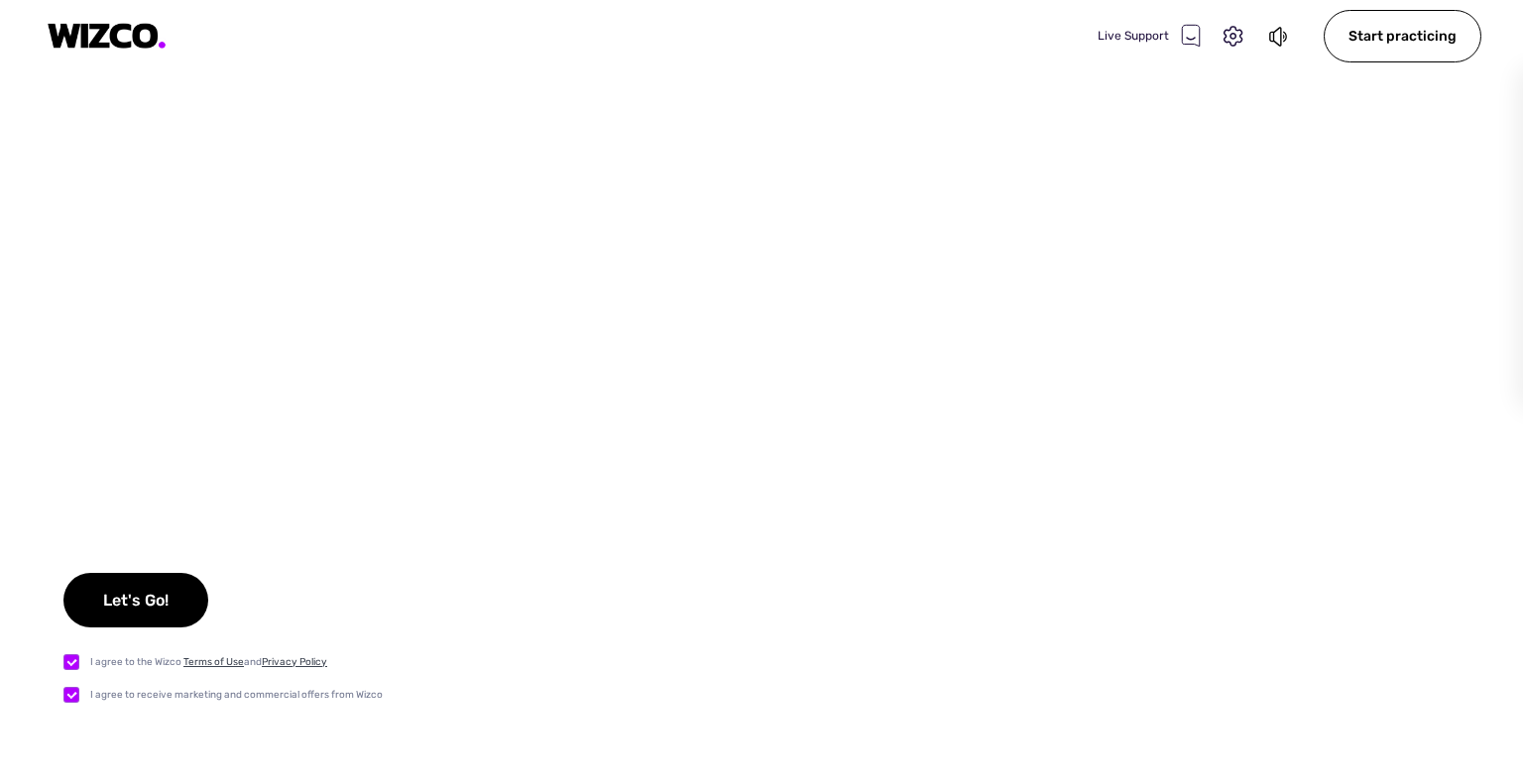 checkbox on "true" 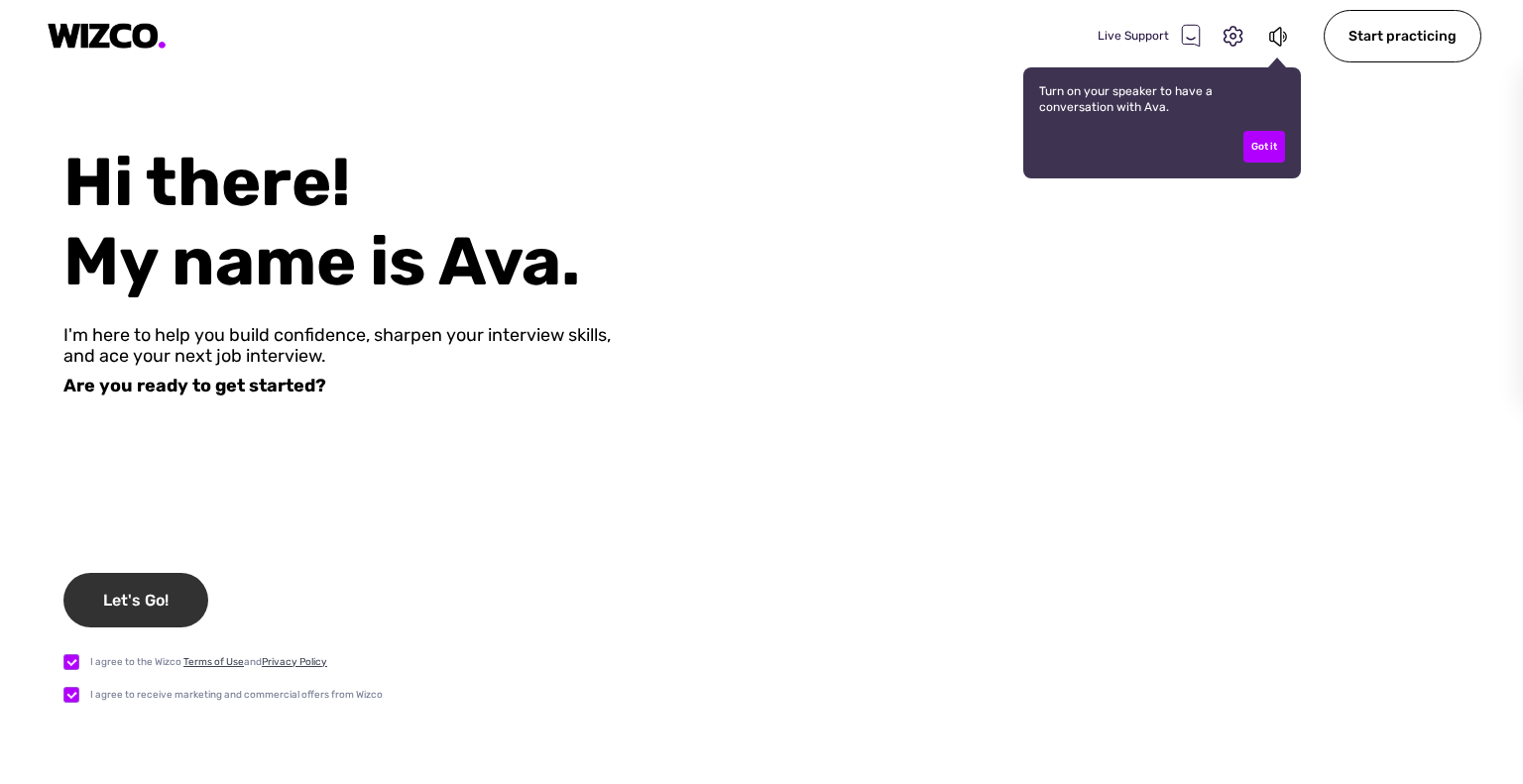 click on "Let's Go!" at bounding box center (136, 600) 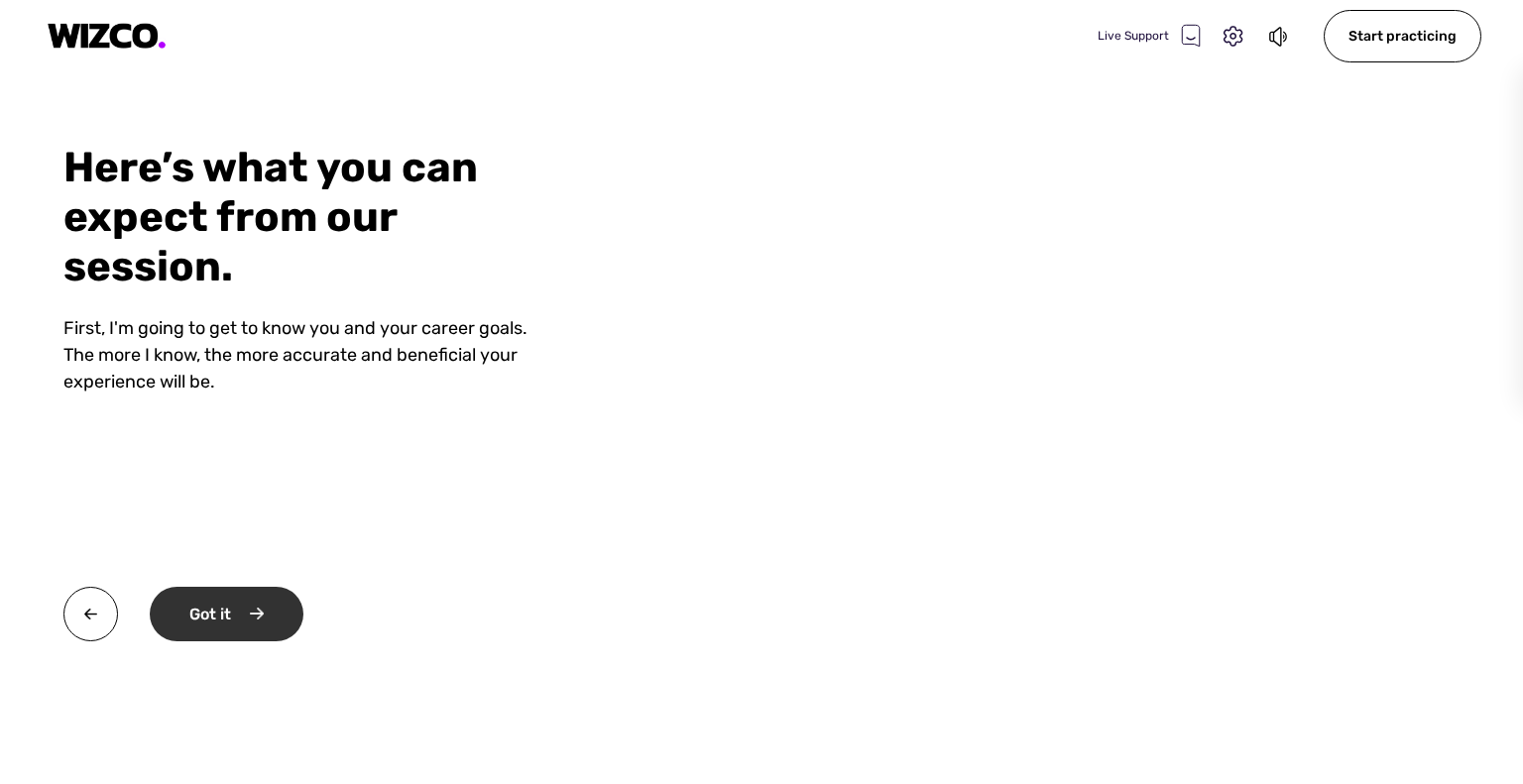 click on "Got it" at bounding box center (226, 614) 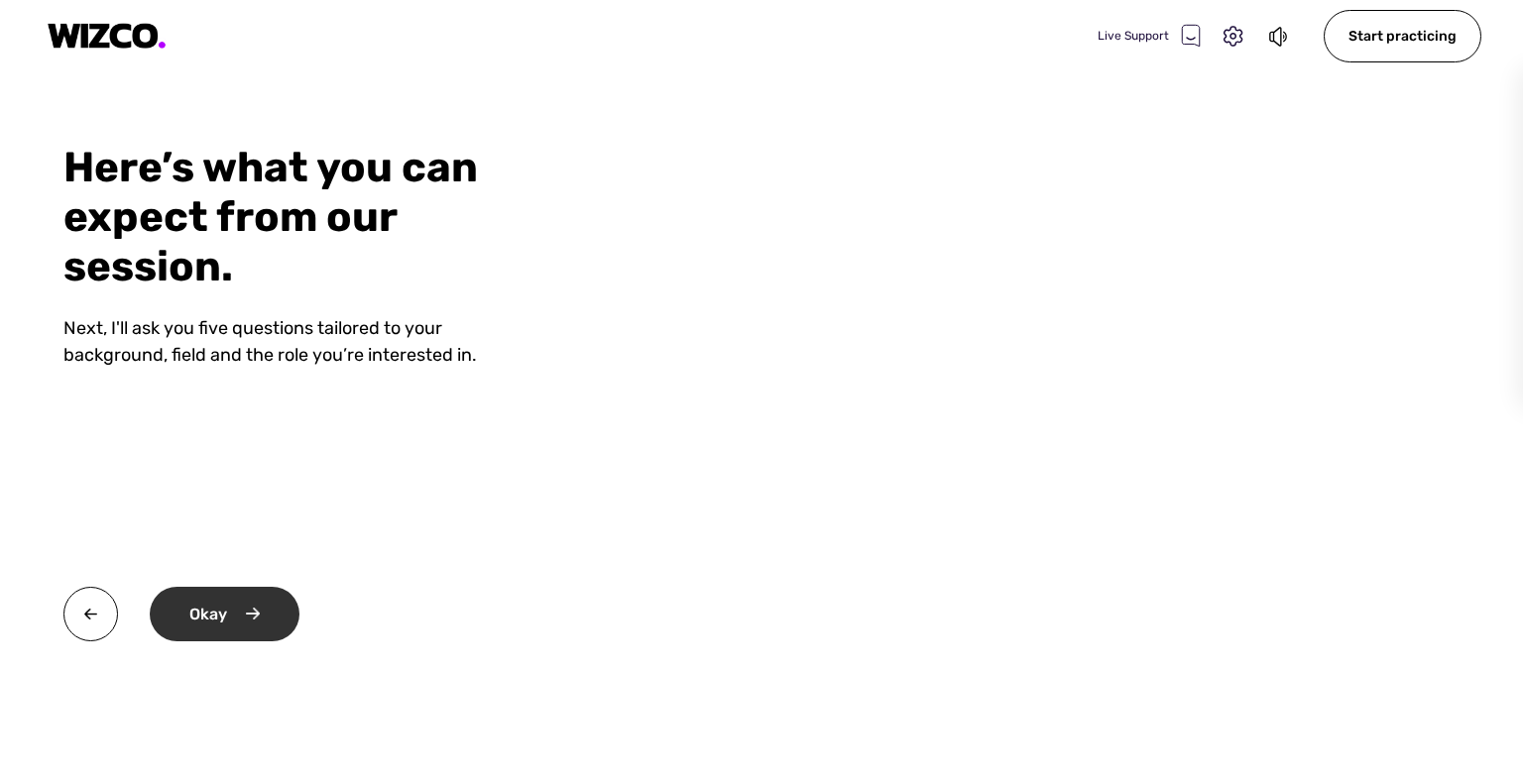 click on "Okay" at bounding box center [224, 614] 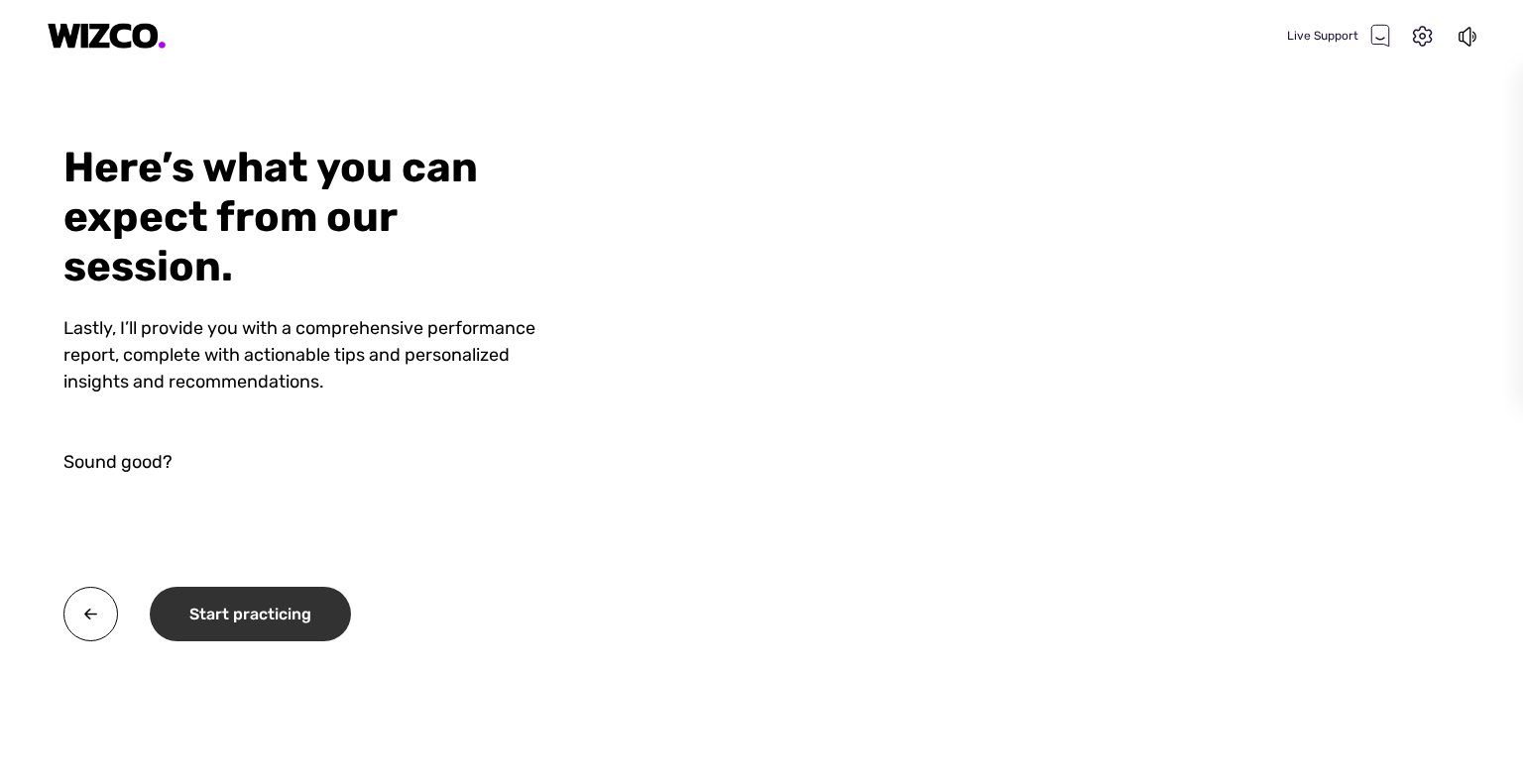 click on "Start practicing" at bounding box center [250, 614] 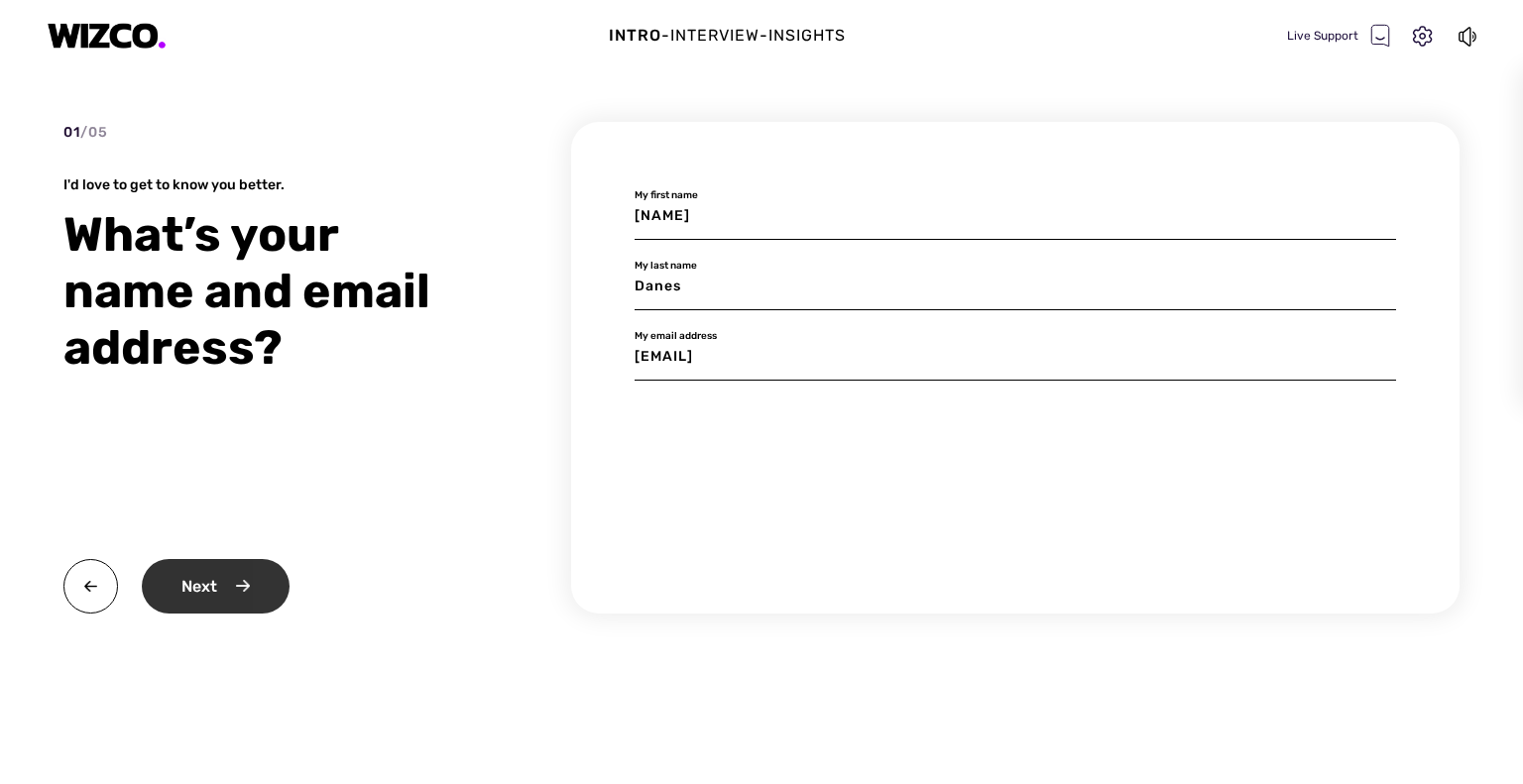 click on "Next" at bounding box center (215, 586) 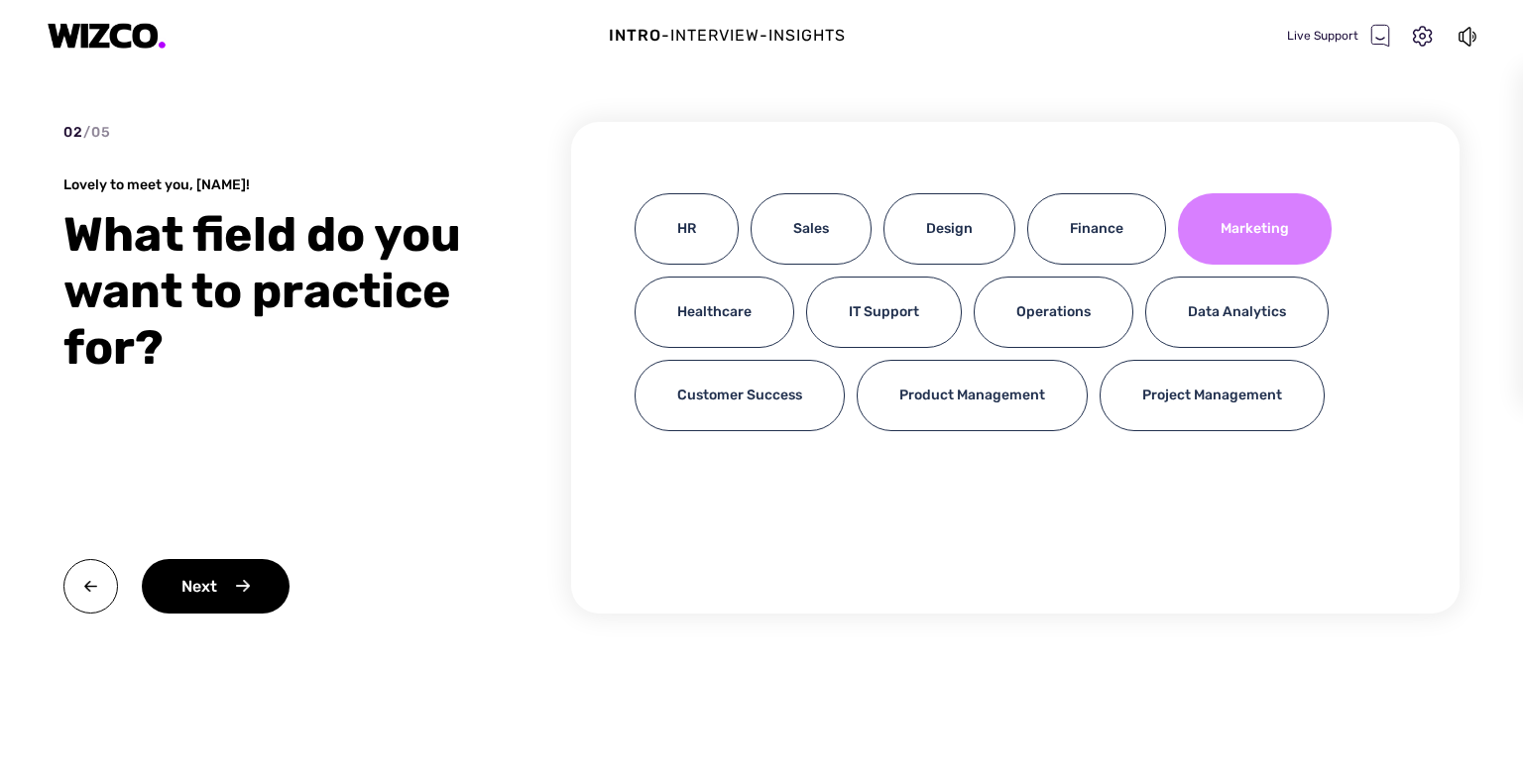 click on "Marketing" at bounding box center (1254, 229) 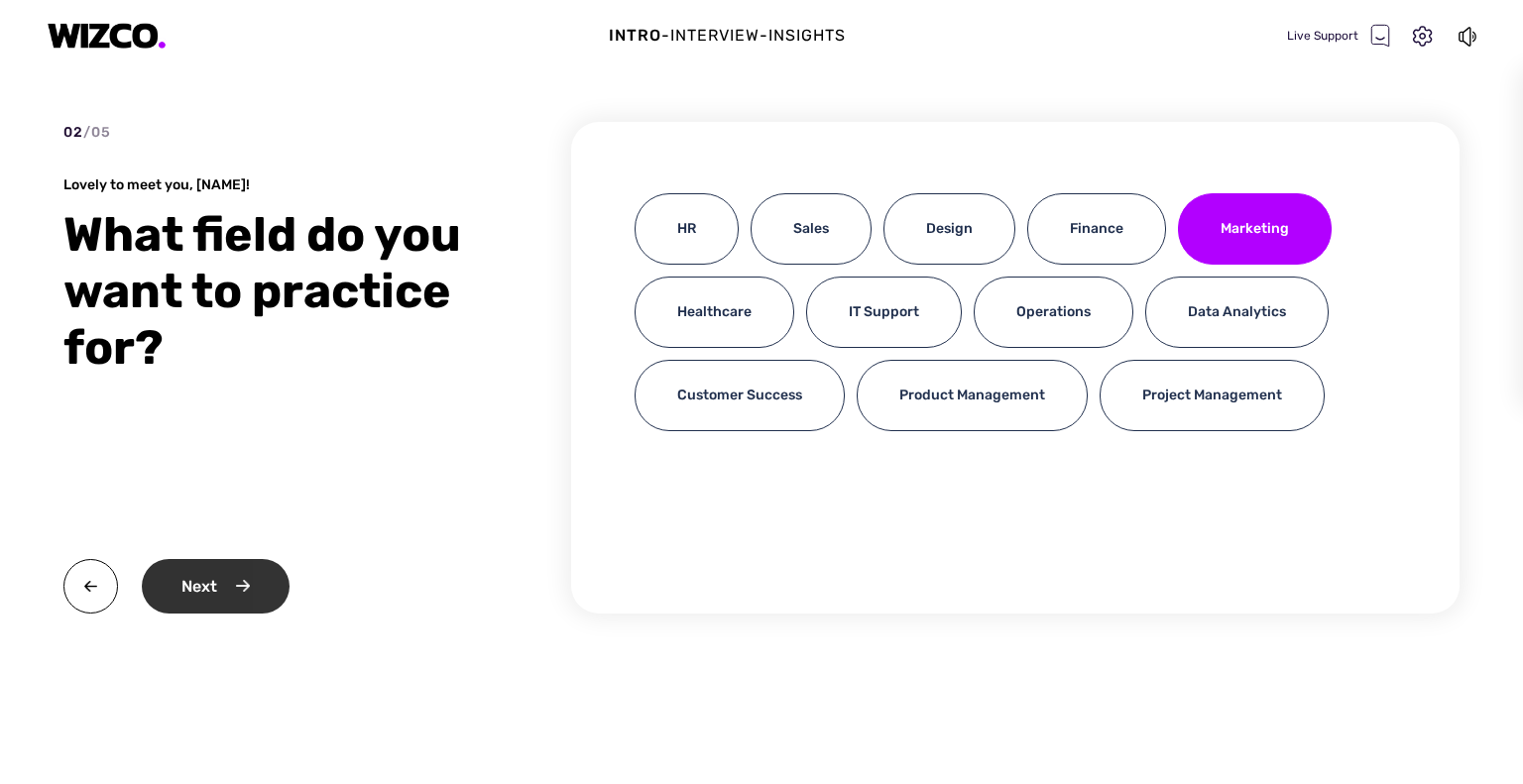 click on "Next" at bounding box center [215, 586] 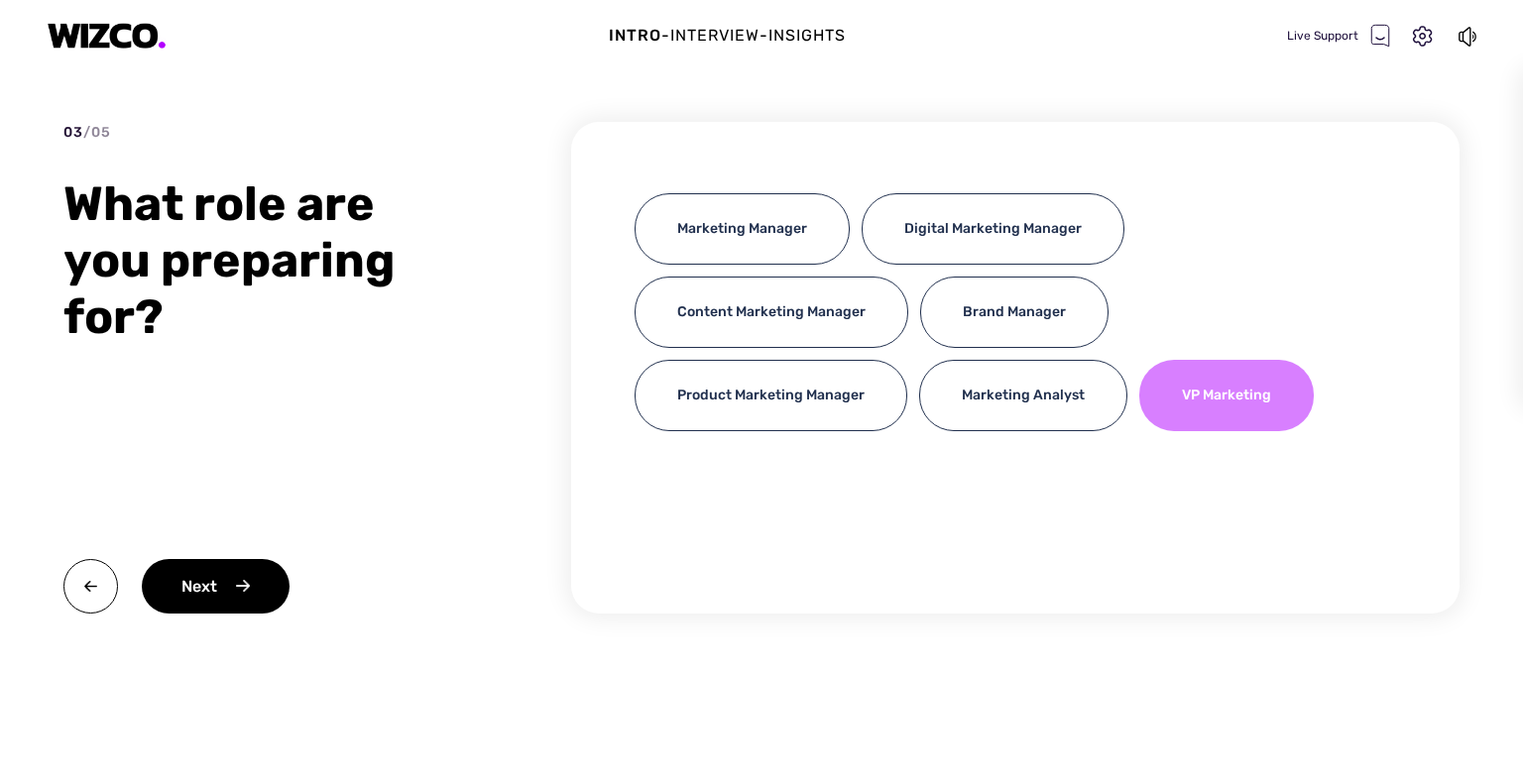 click on "VP Marketing" at bounding box center (1227, 395) 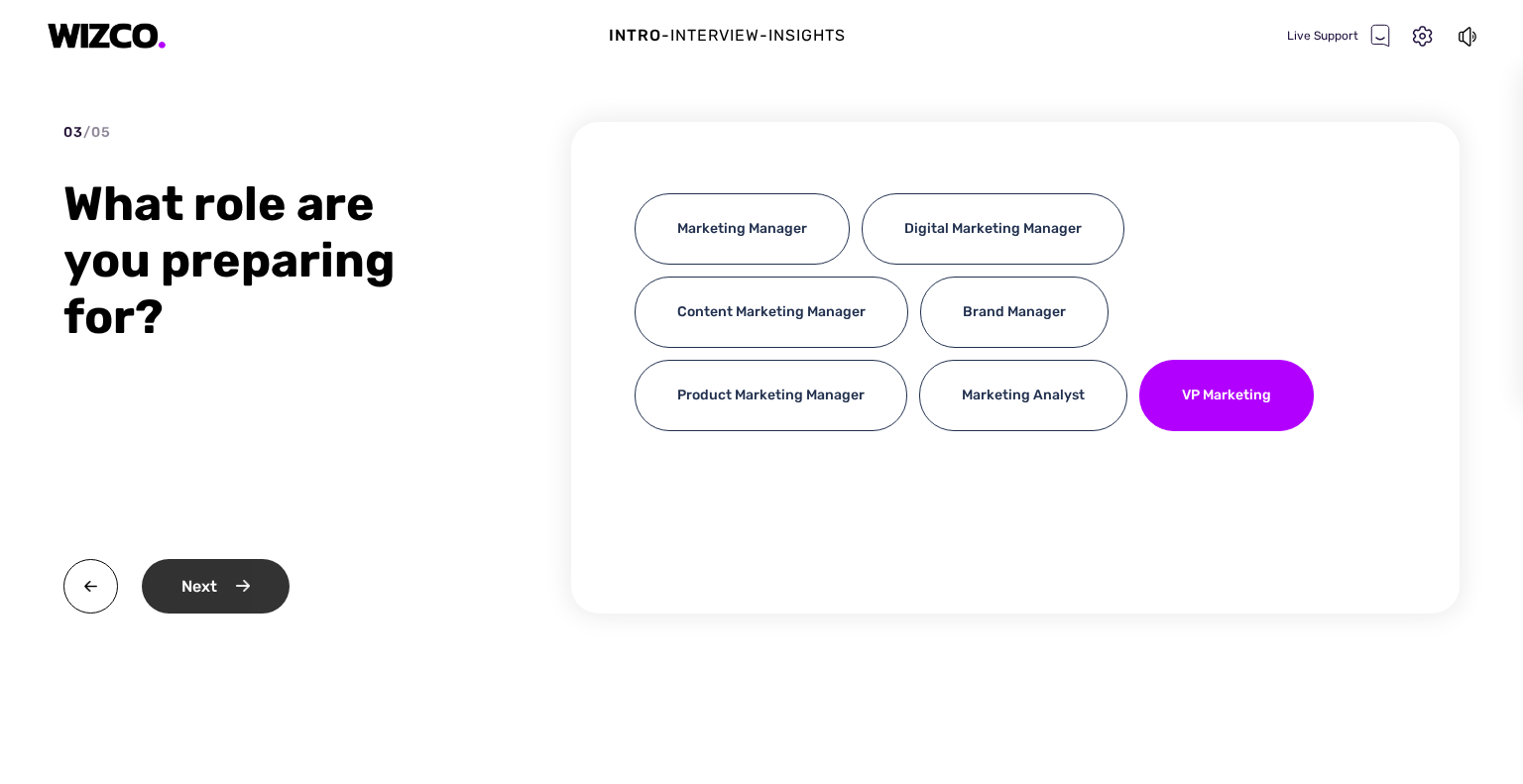 click on "Next" at bounding box center (215, 586) 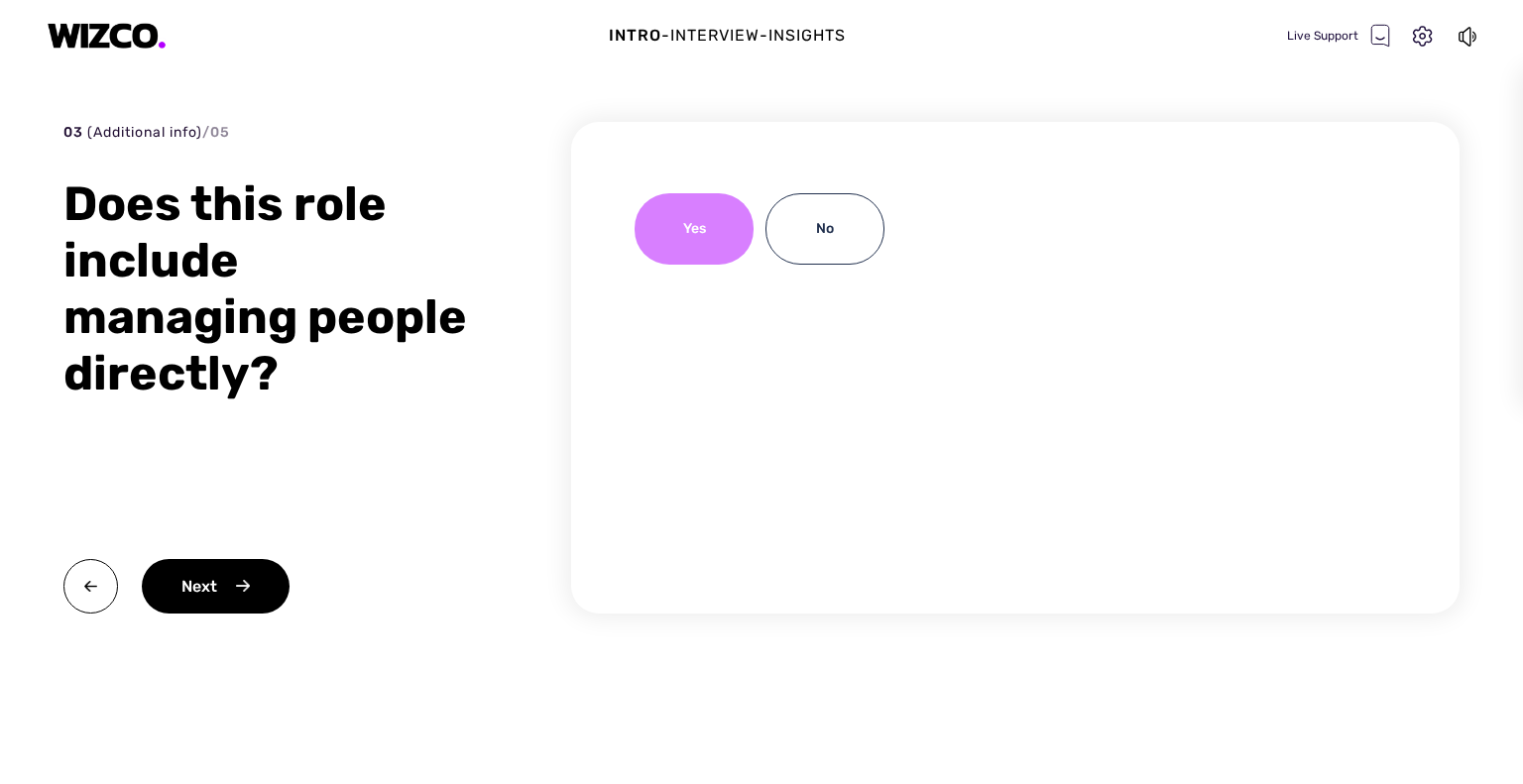 click on "Yes" at bounding box center [694, 229] 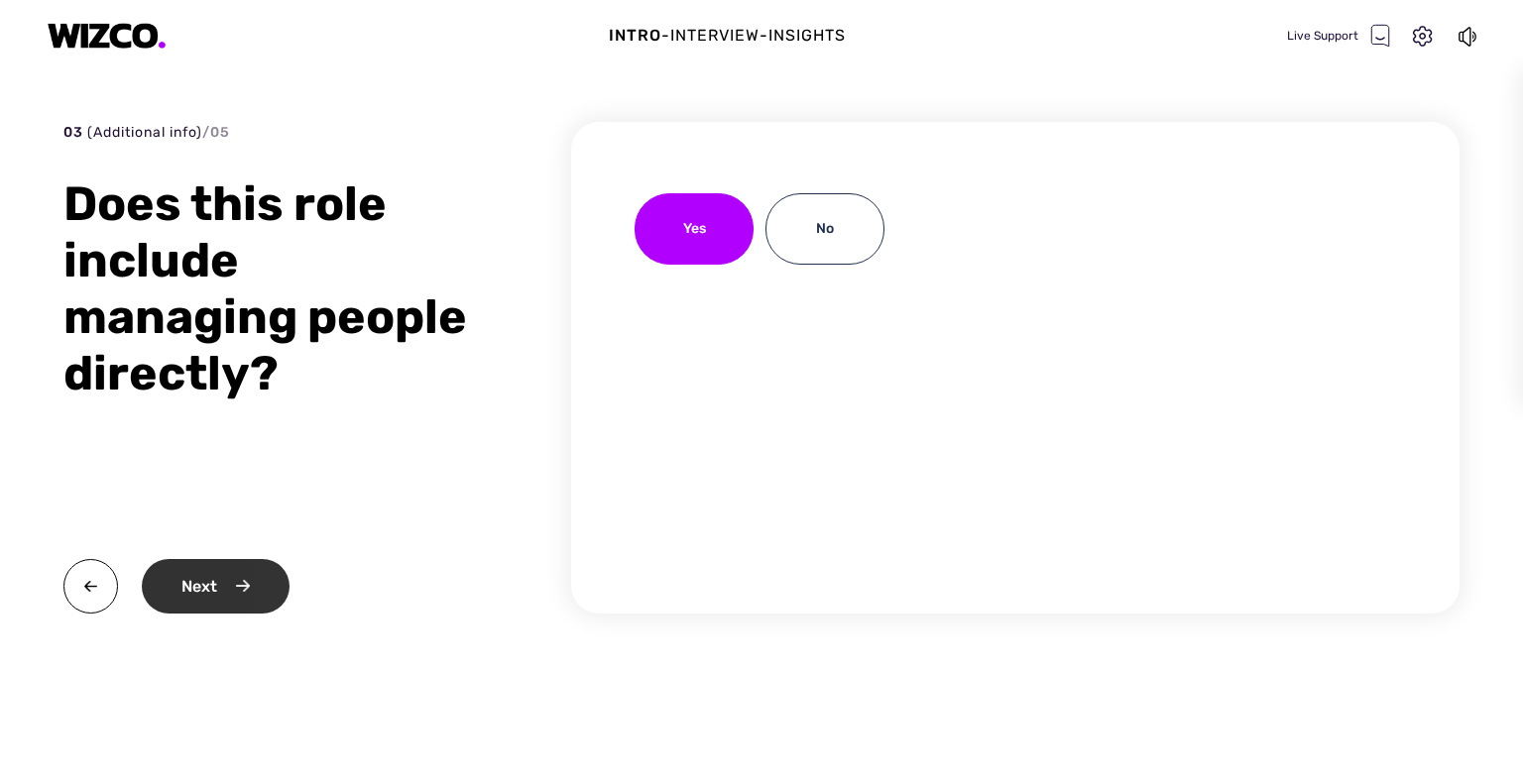 click on "Next" at bounding box center (215, 586) 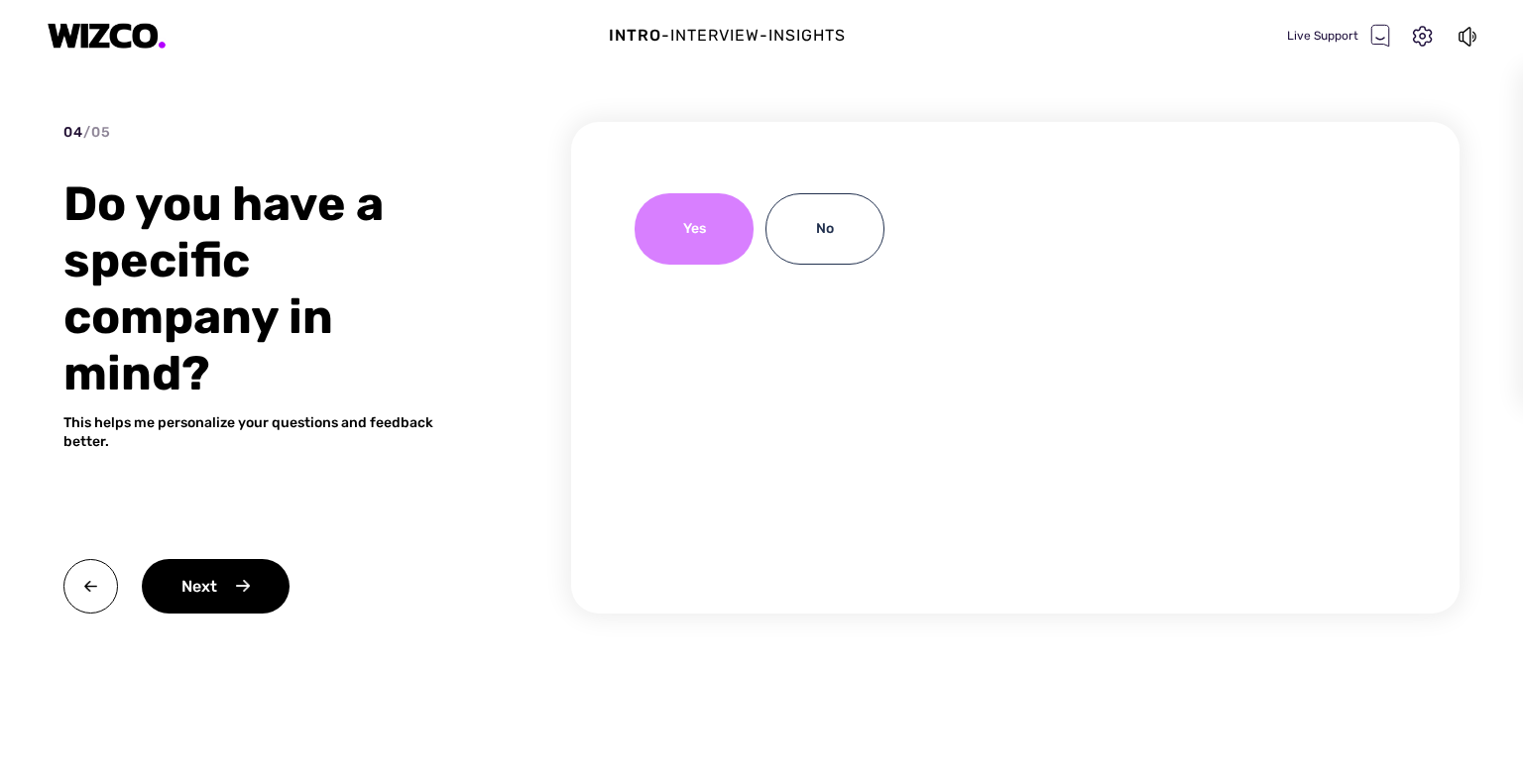 click on "Yes" at bounding box center (694, 229) 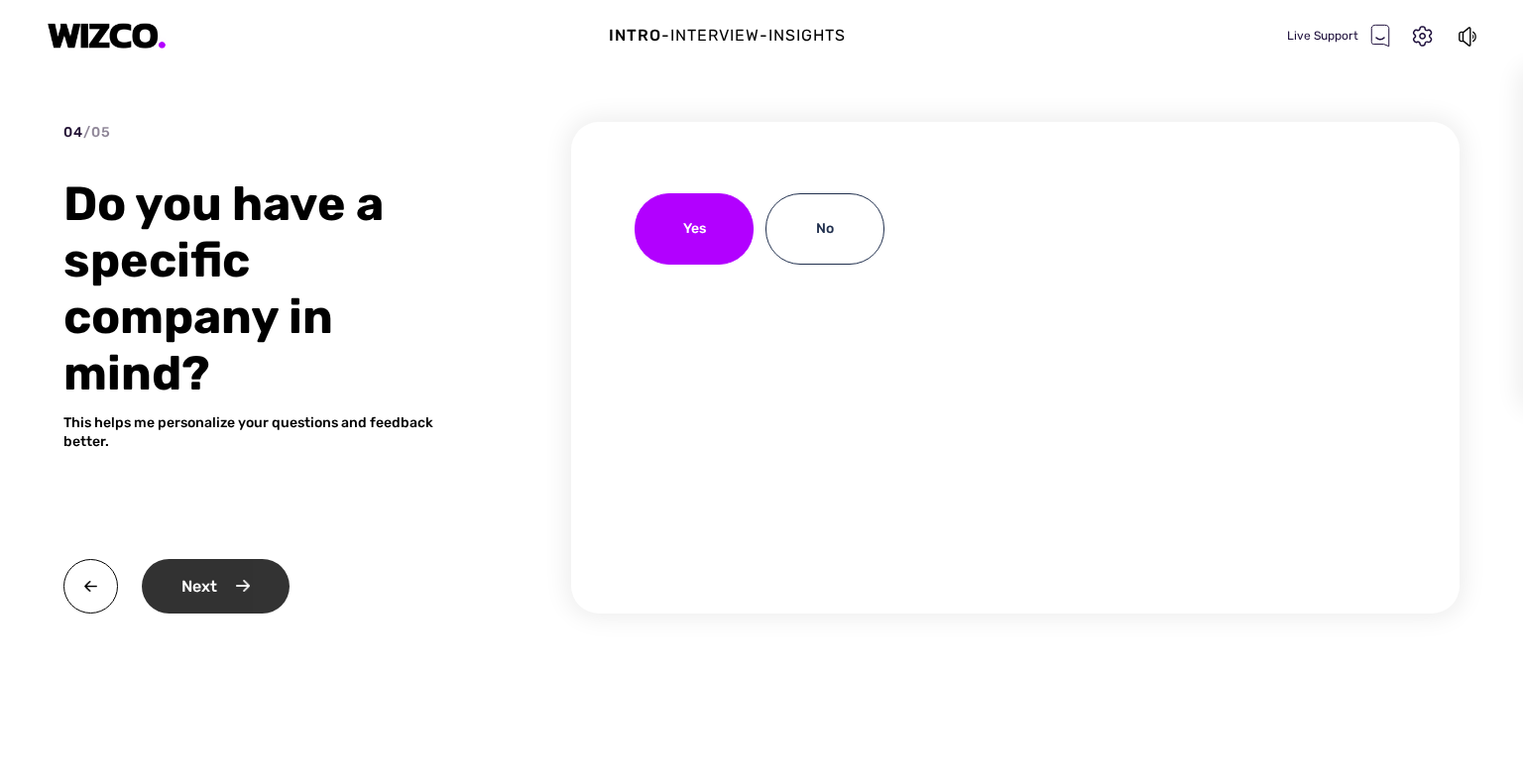 click on "Next" at bounding box center [215, 586] 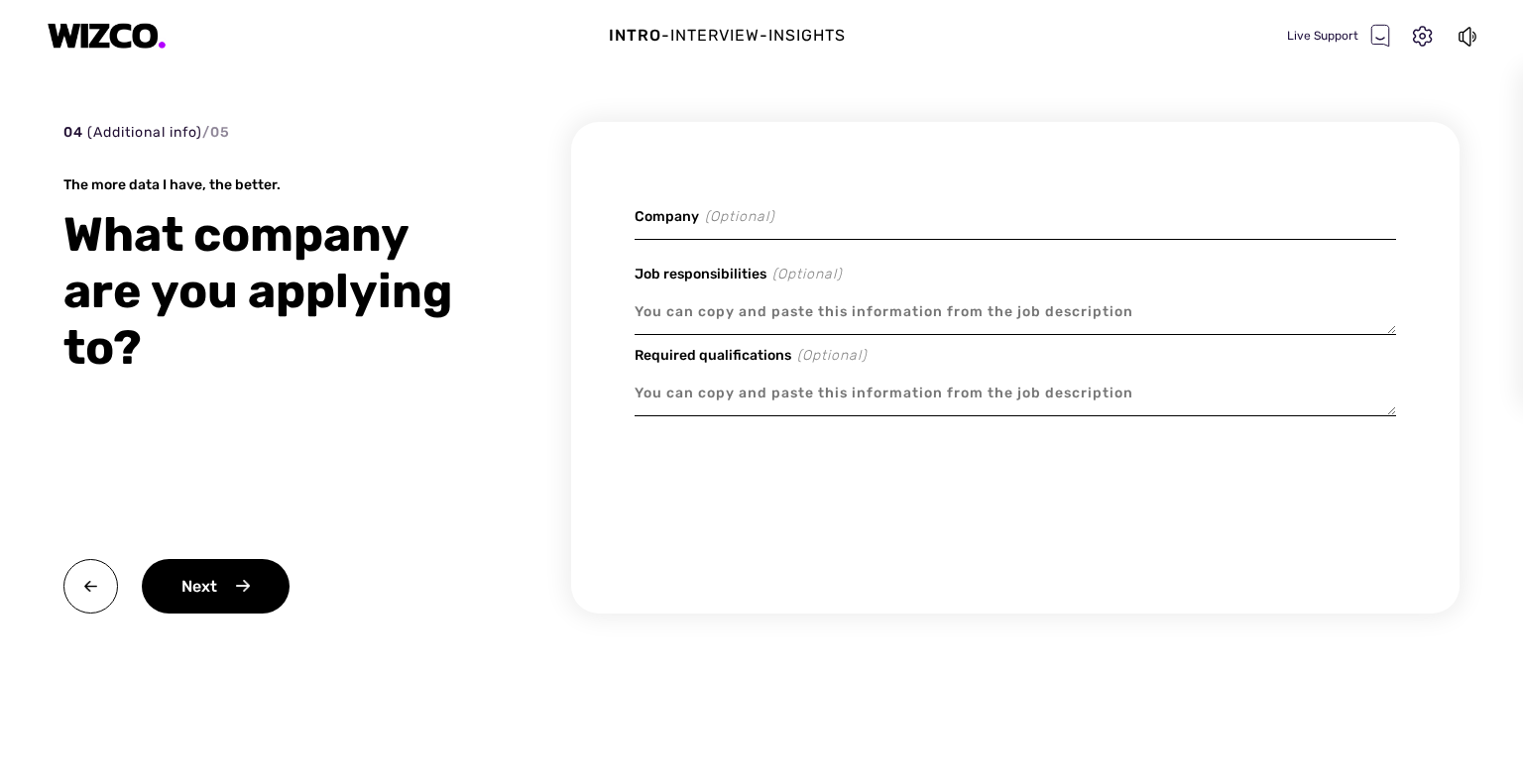 click at bounding box center (1015, 216) 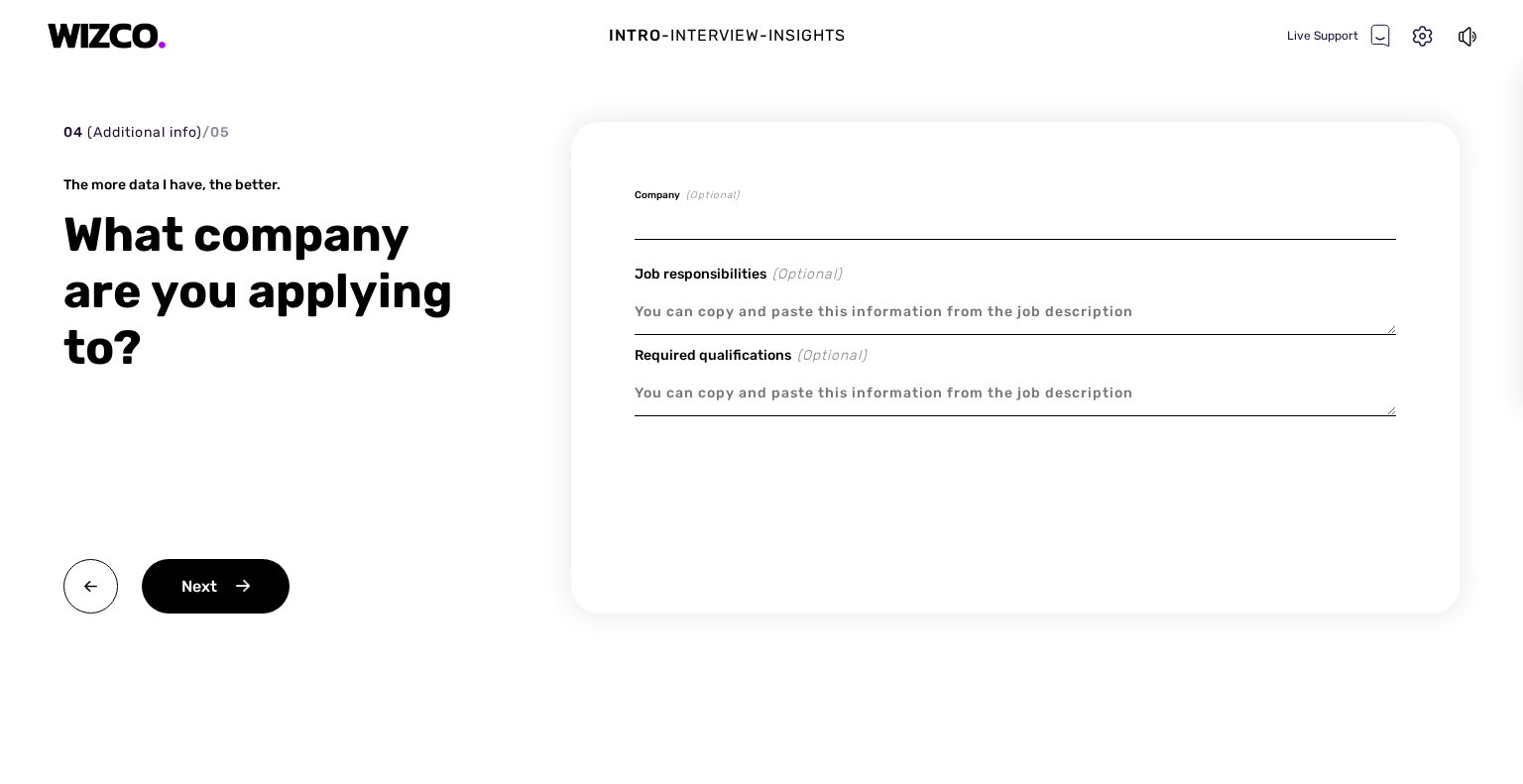 click at bounding box center (1015, 216) 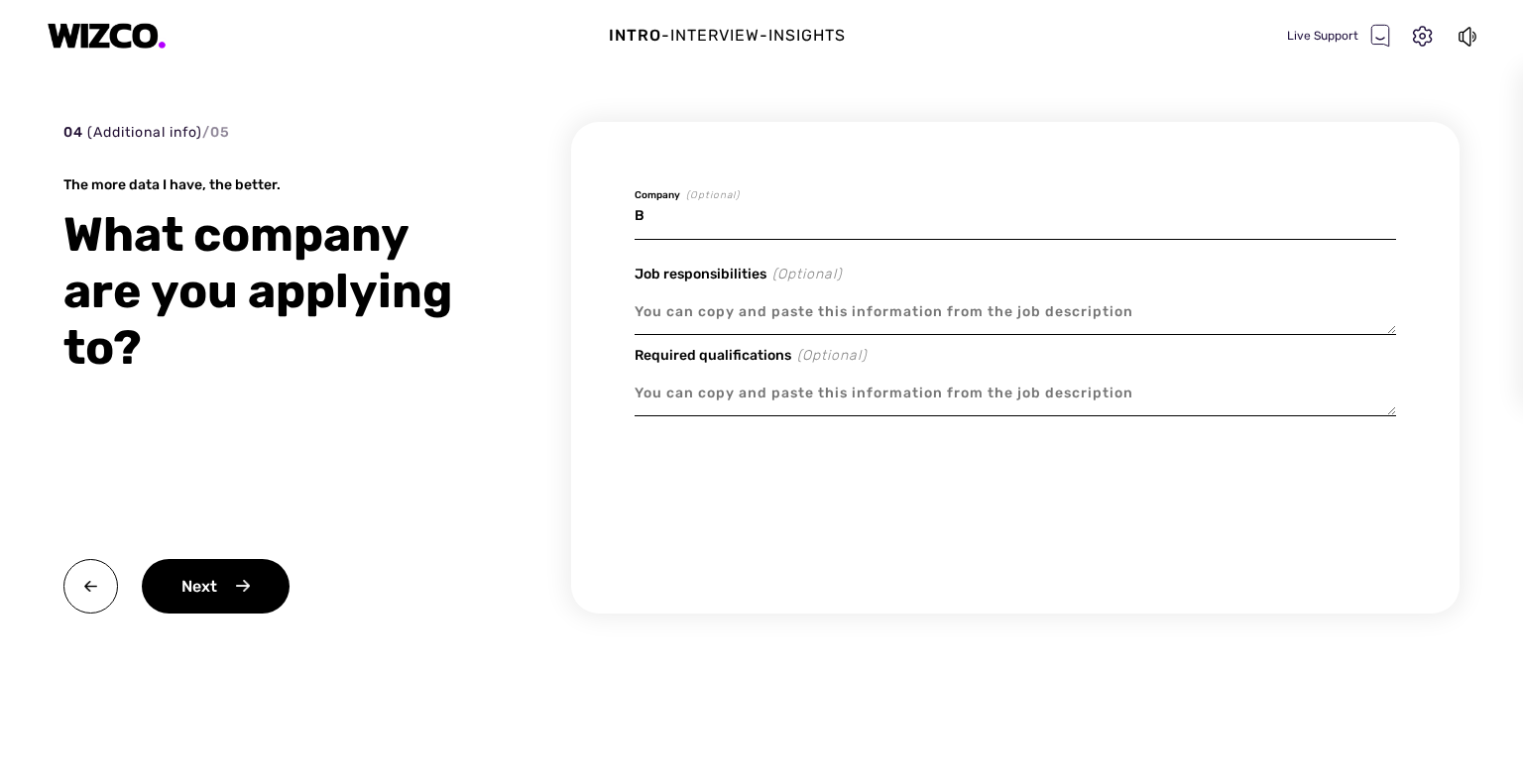 type on "x" 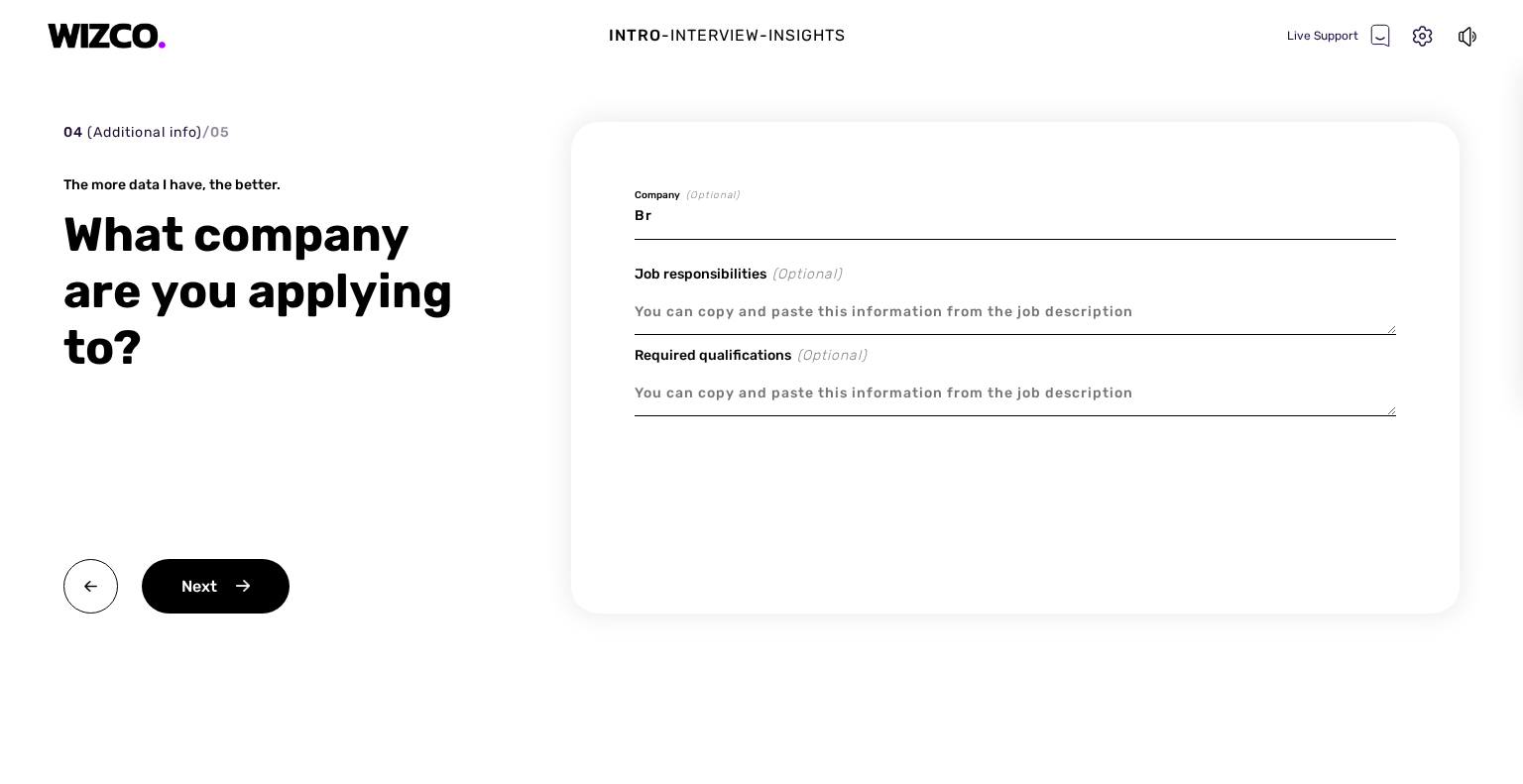 type on "x" 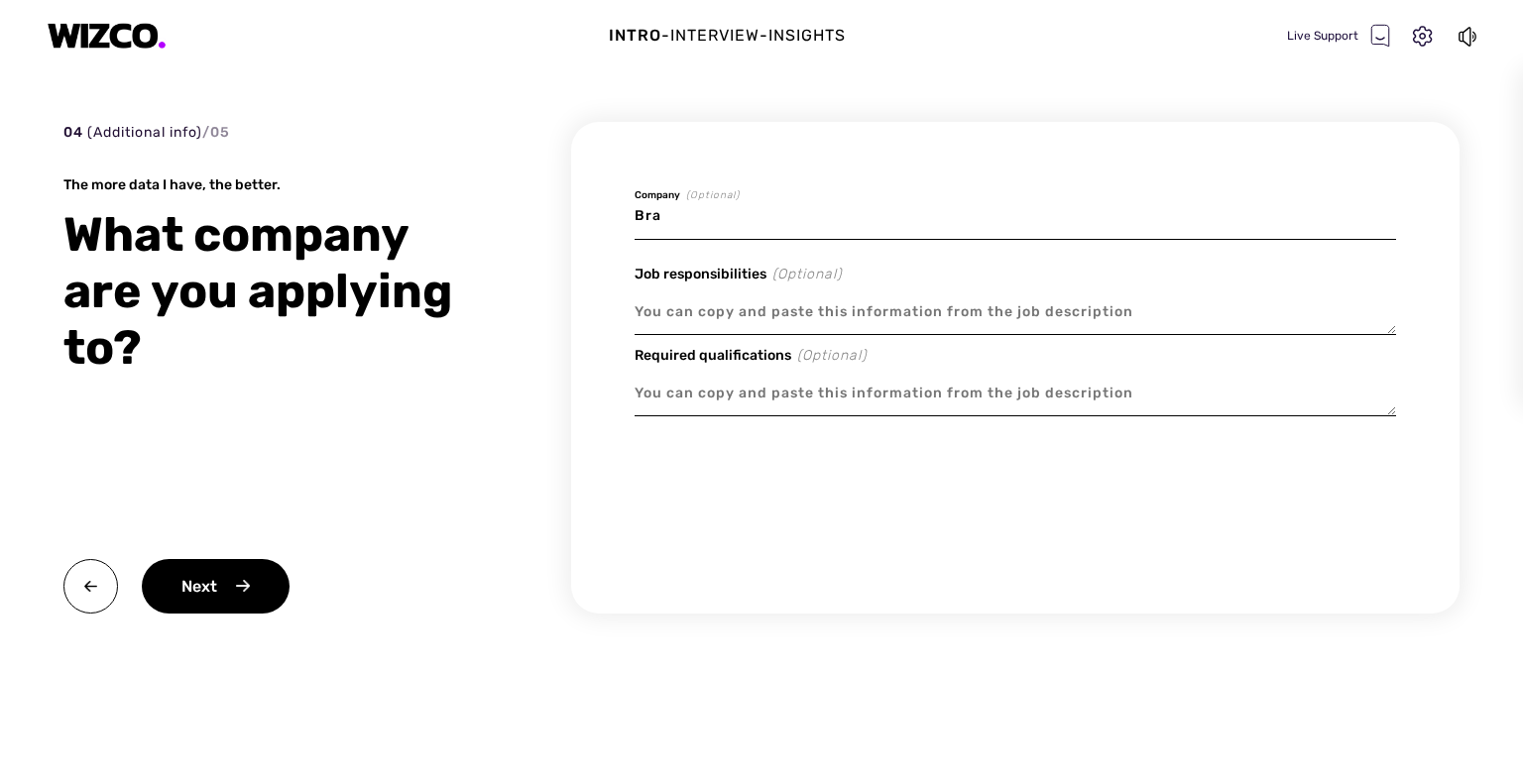 type on "x" 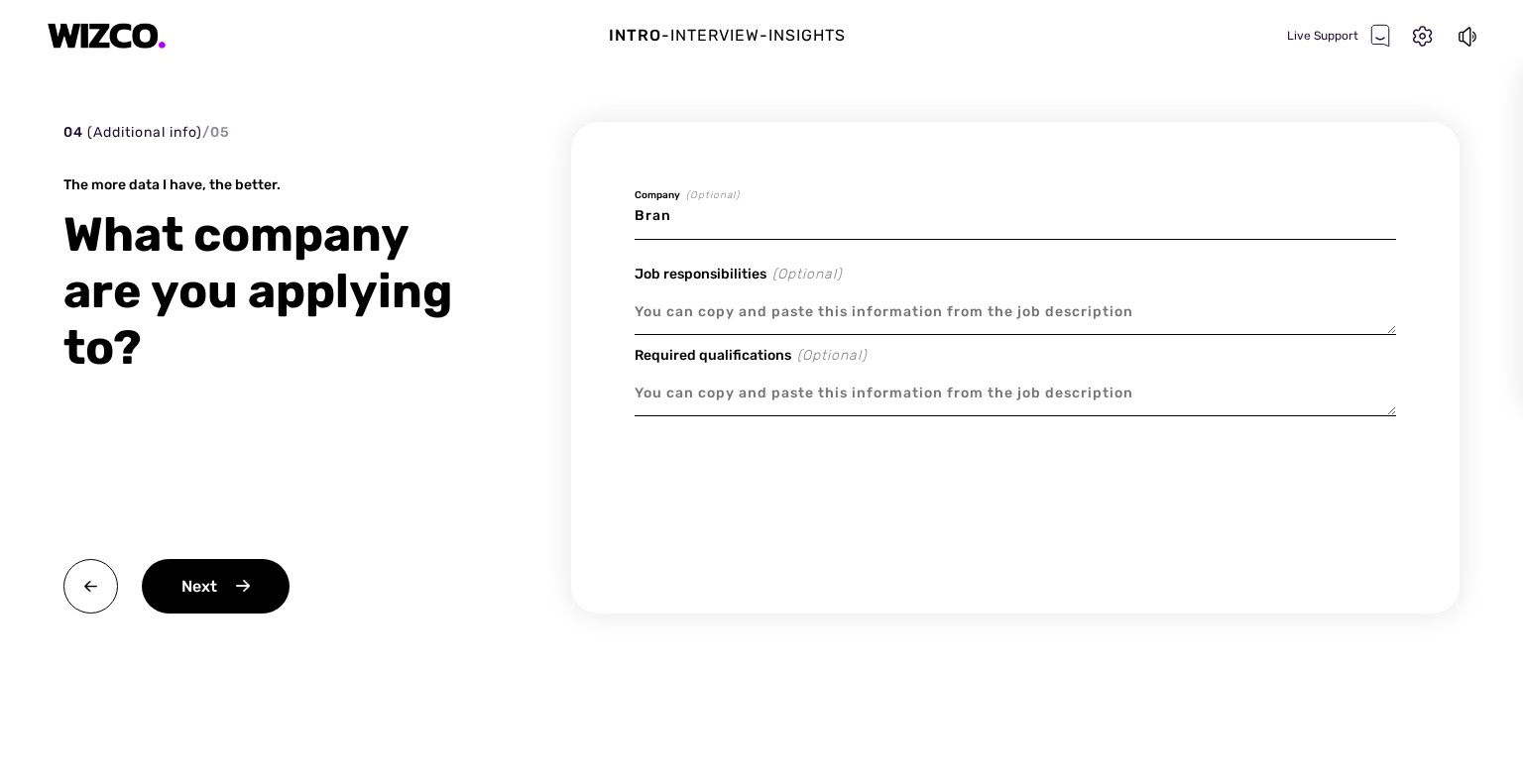 type on "x" 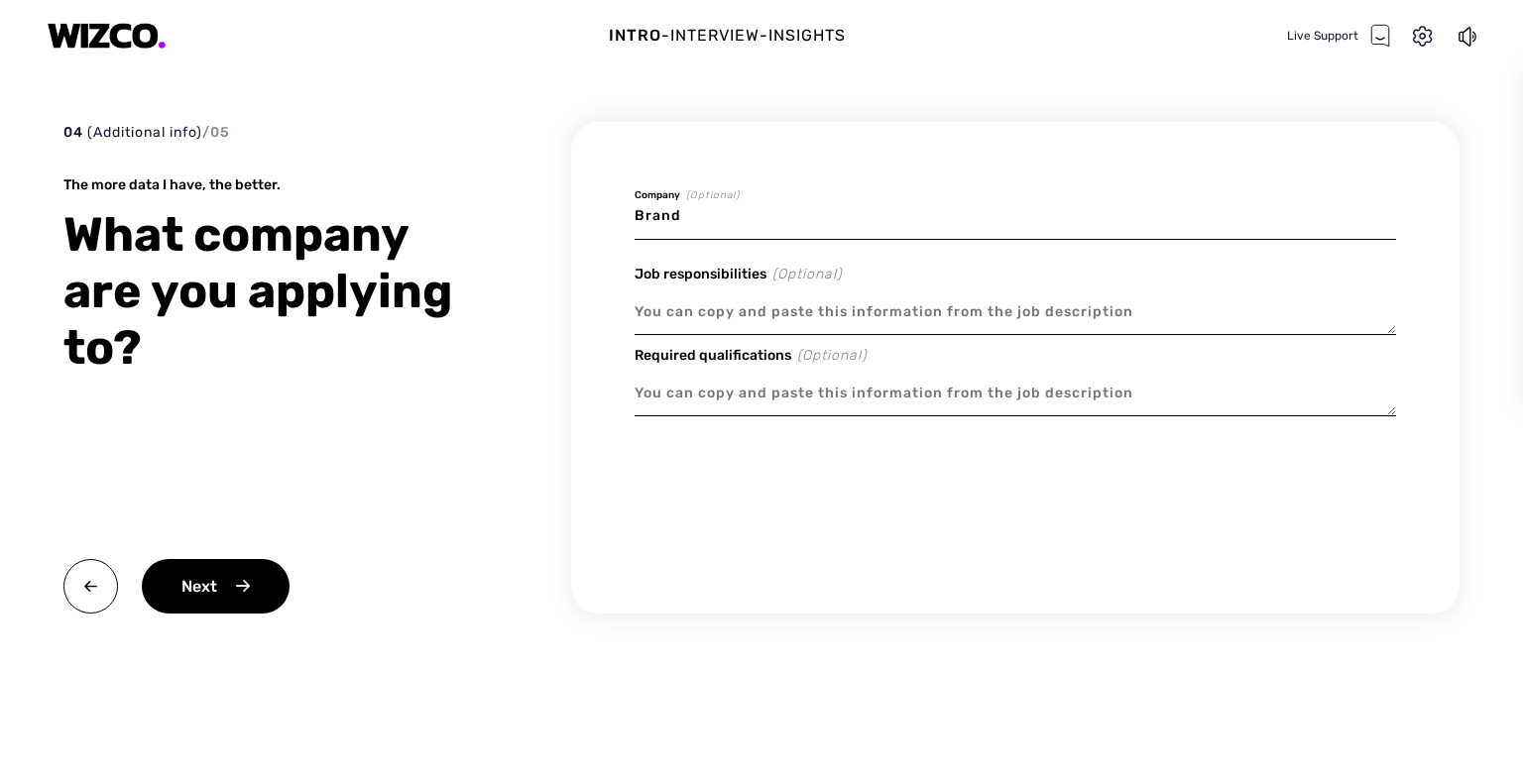 type on "x" 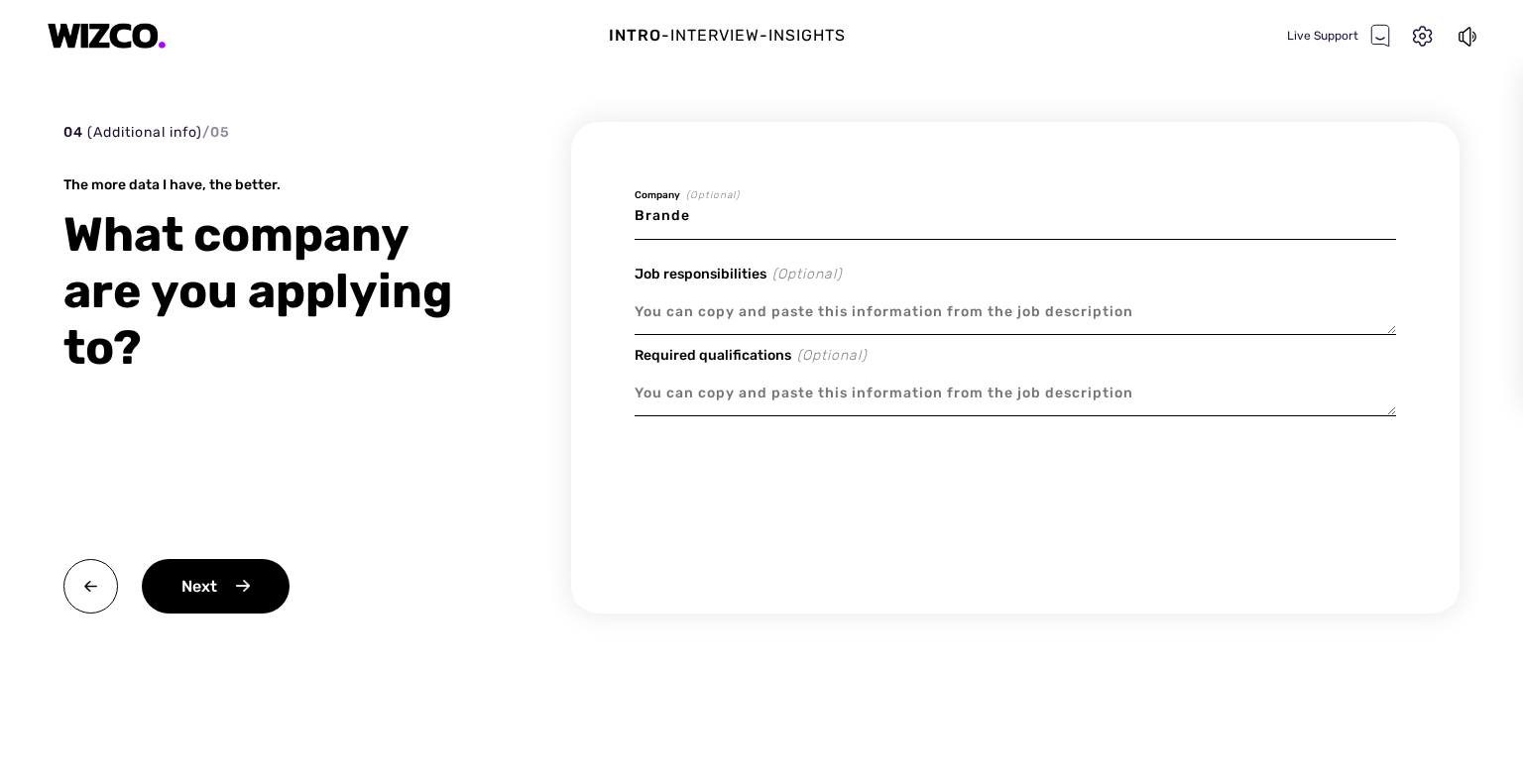 type on "x" 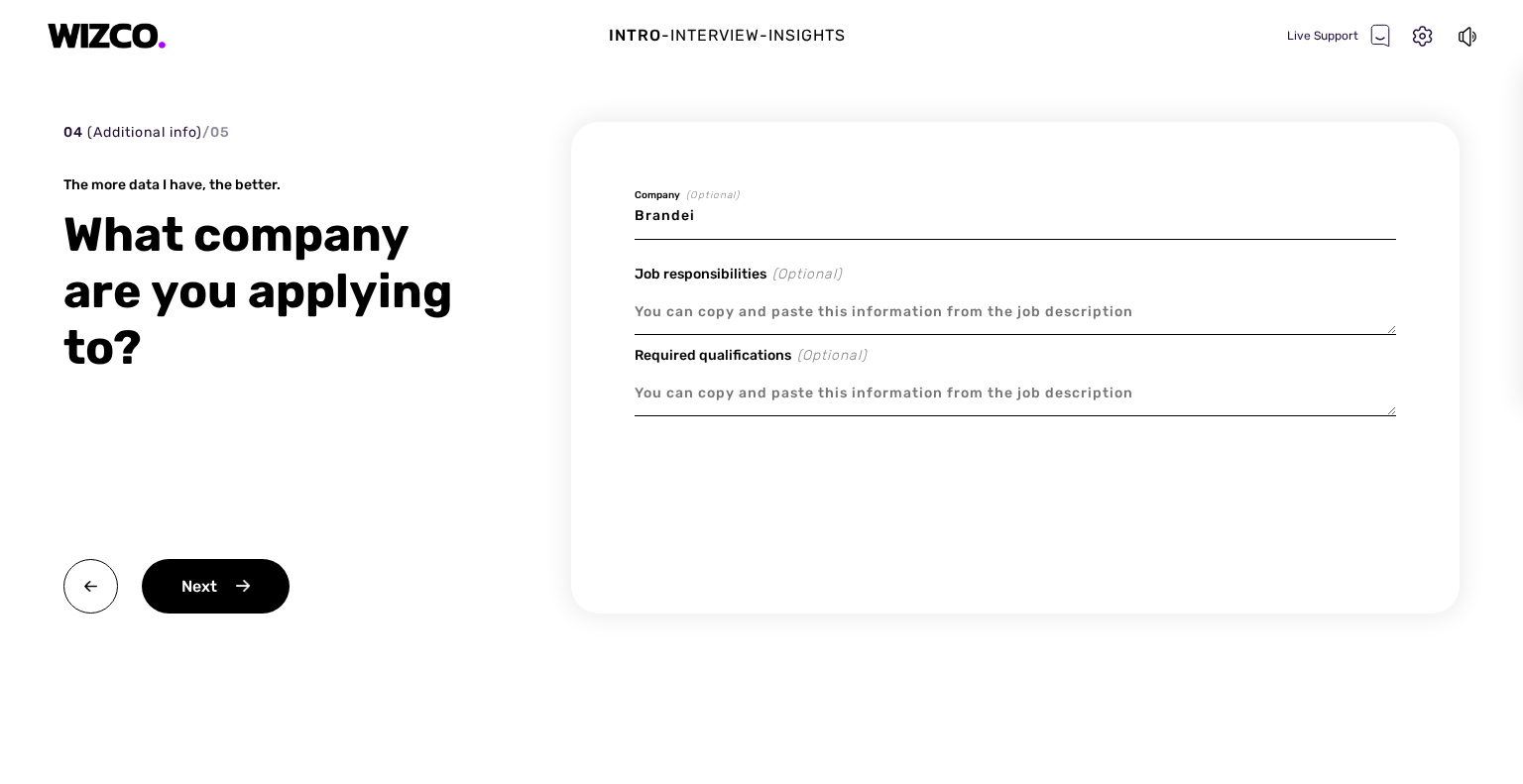 type on "x" 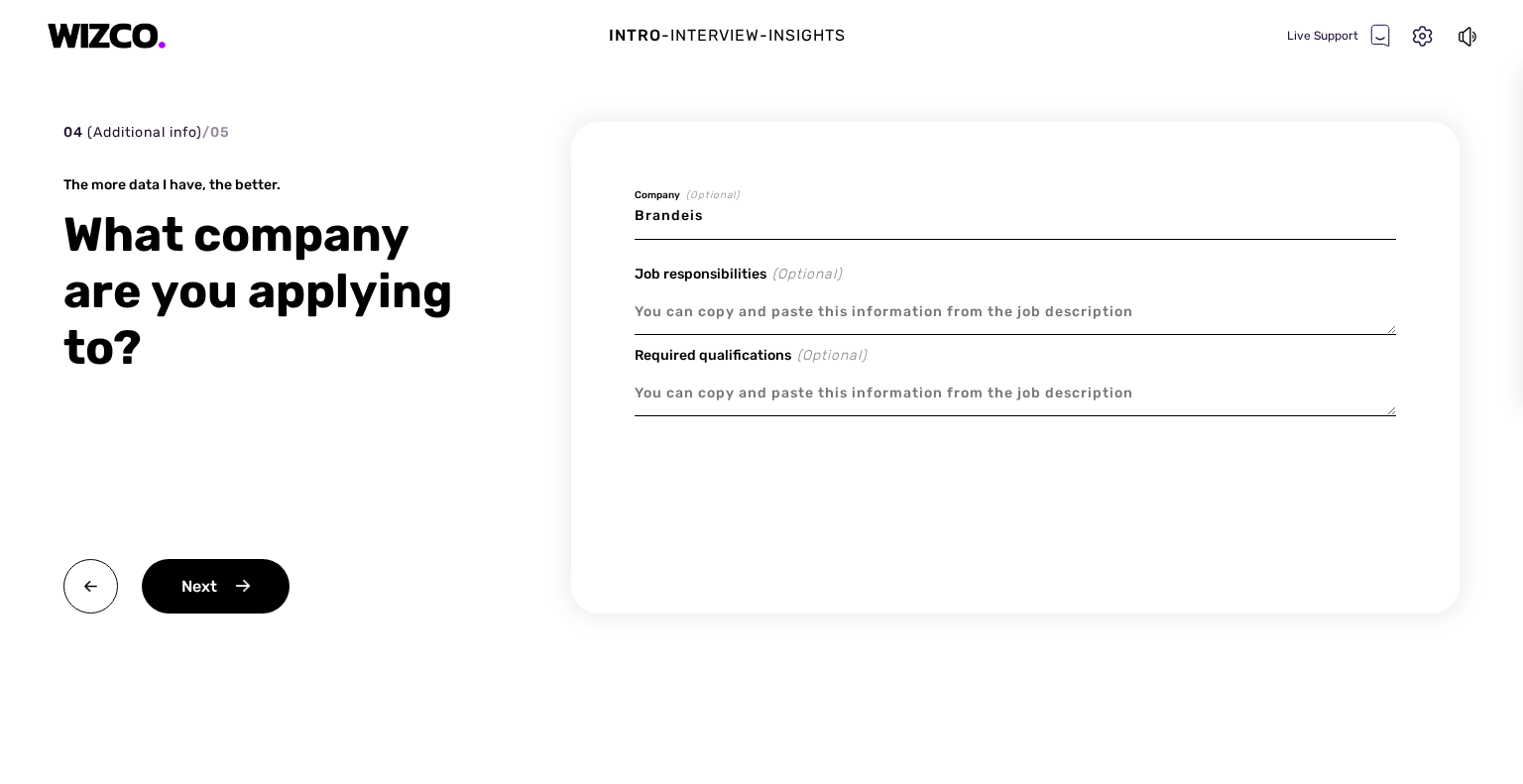 type on "x" 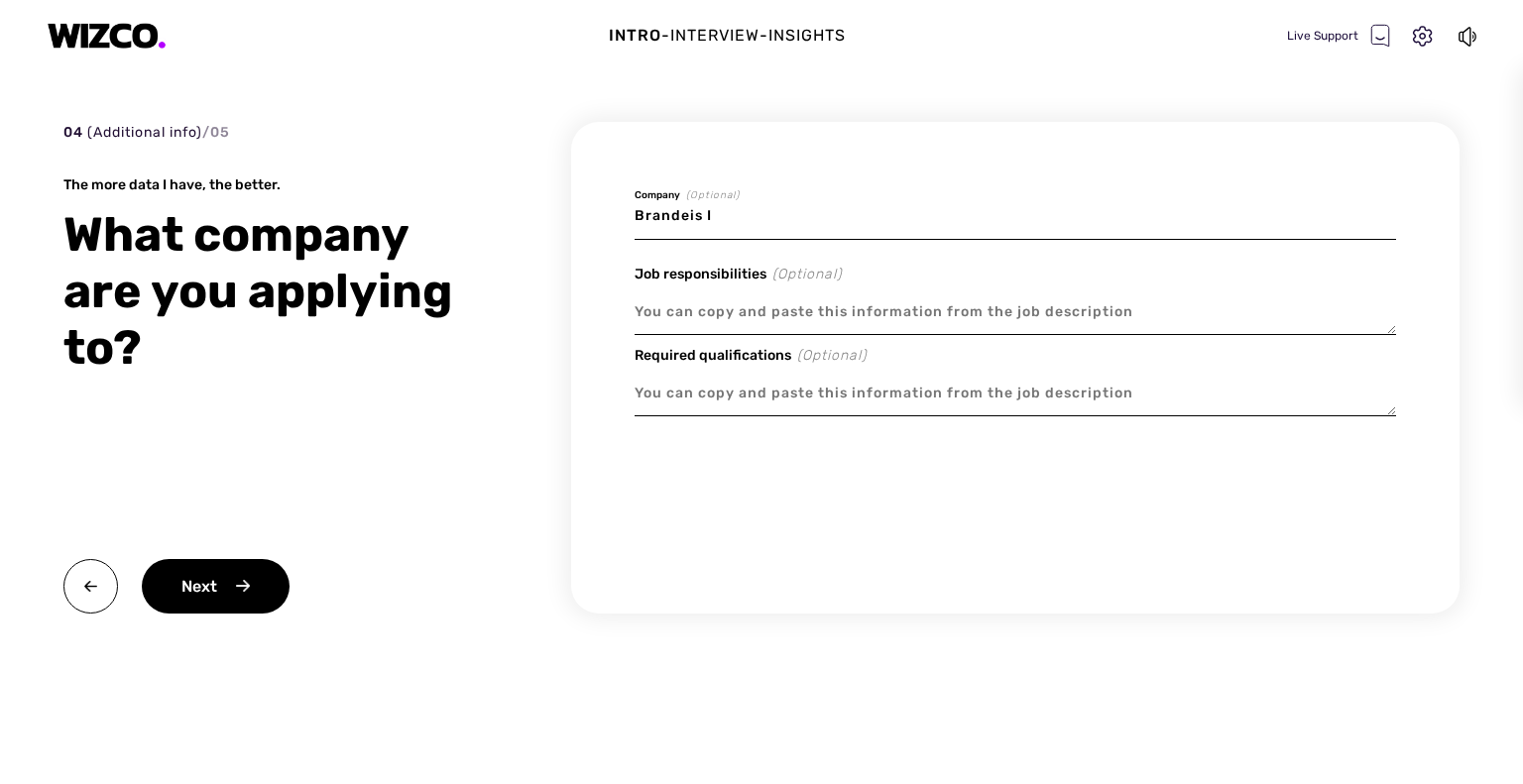 type on "x" 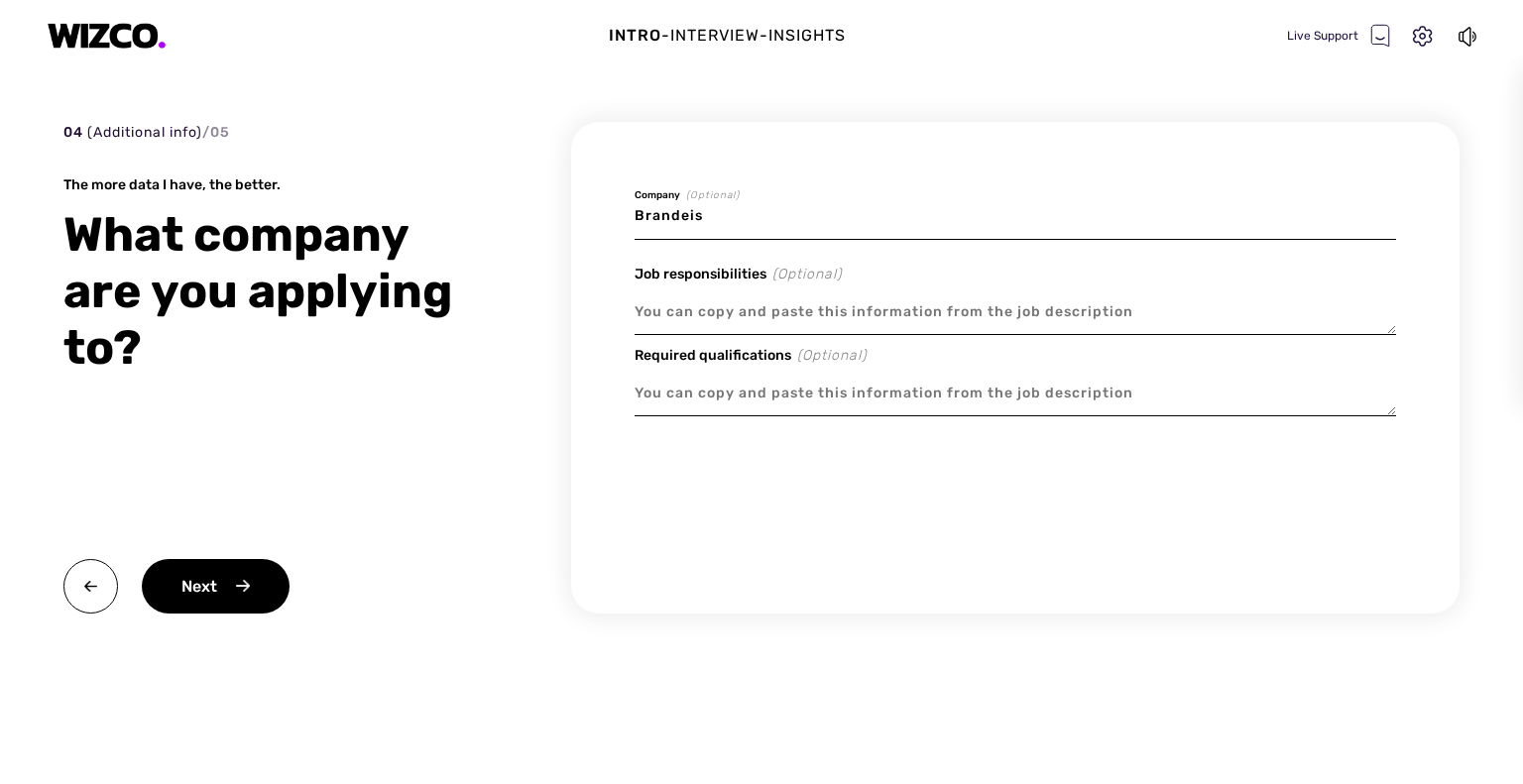 type on "x" 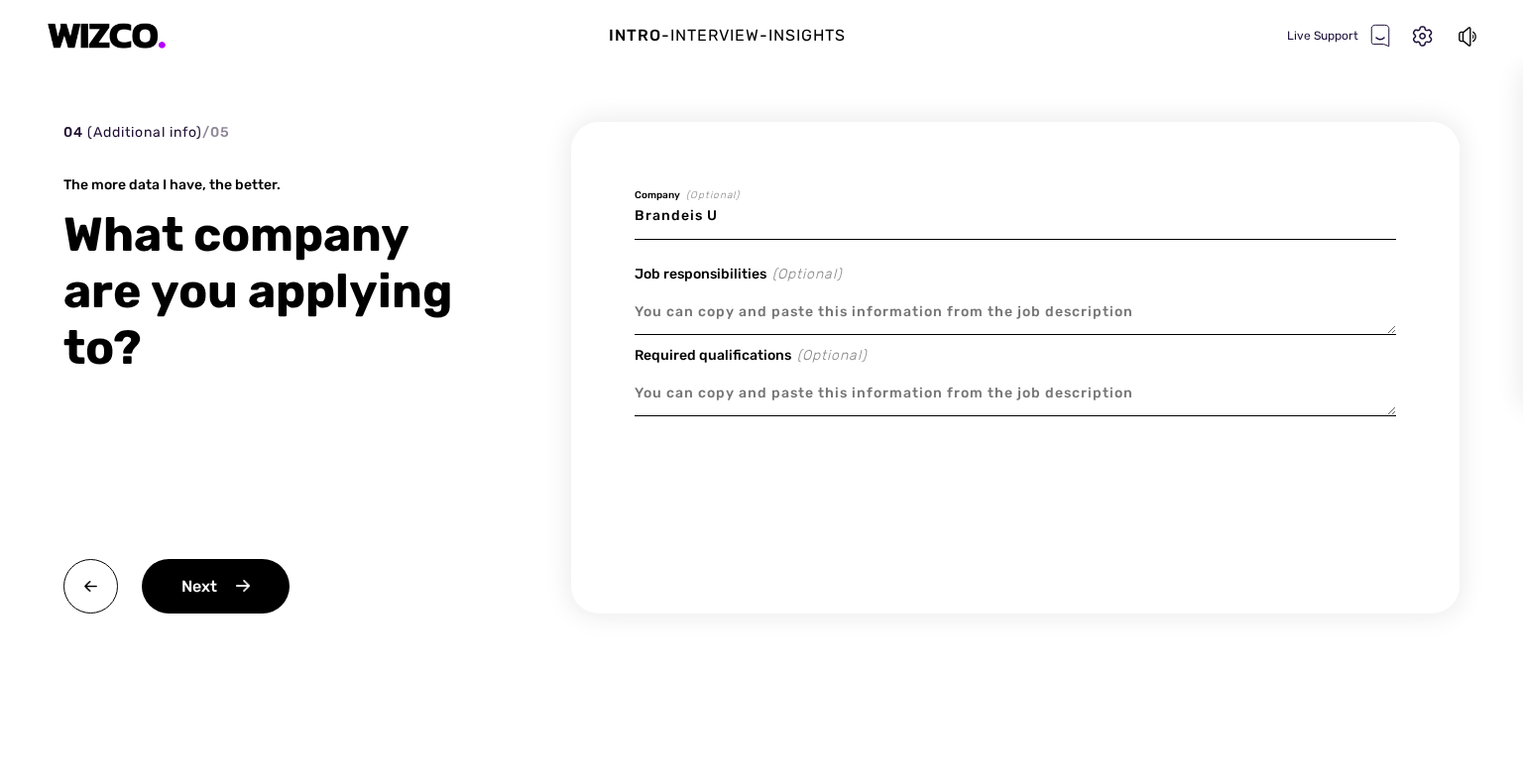 type on "x" 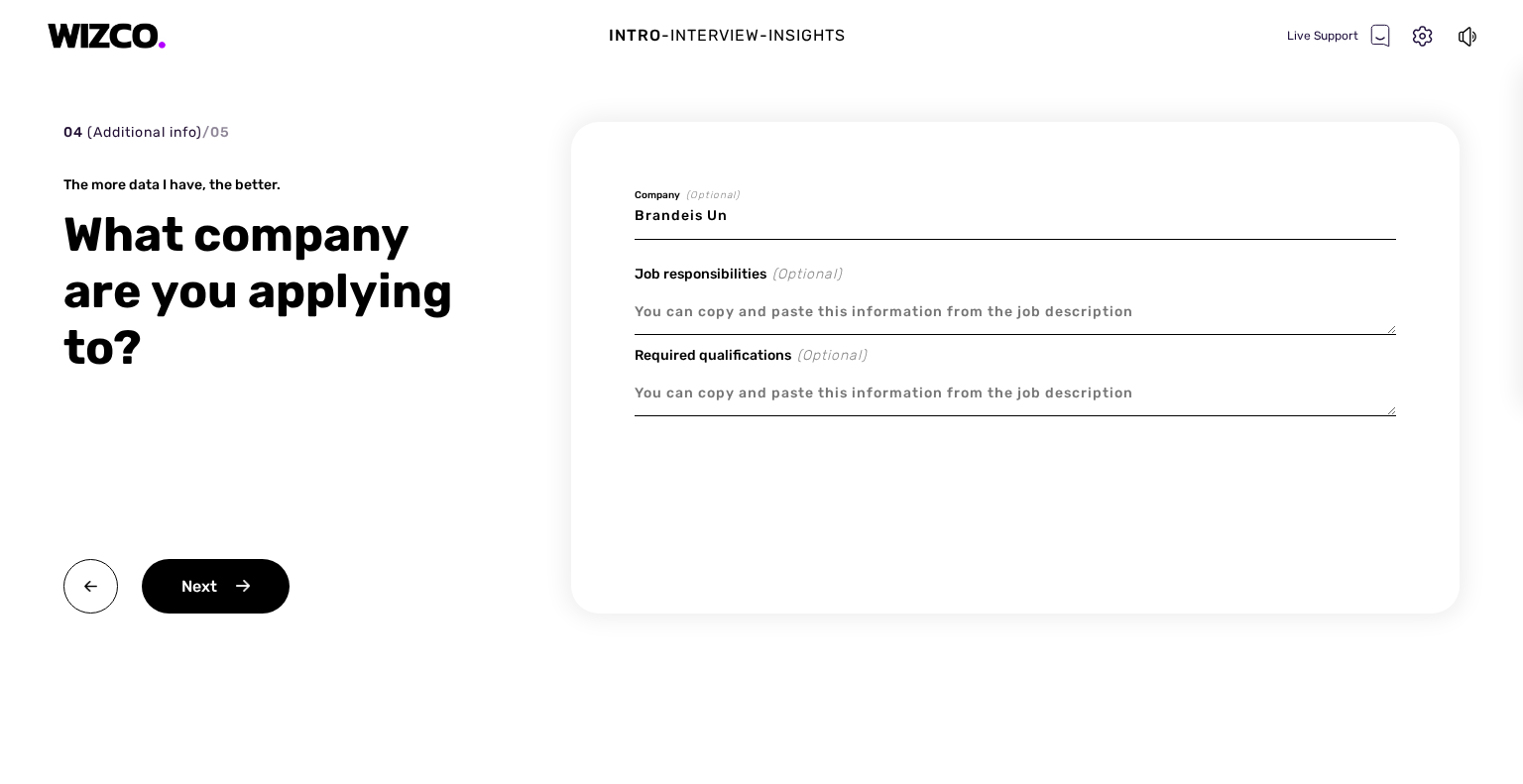 type on "x" 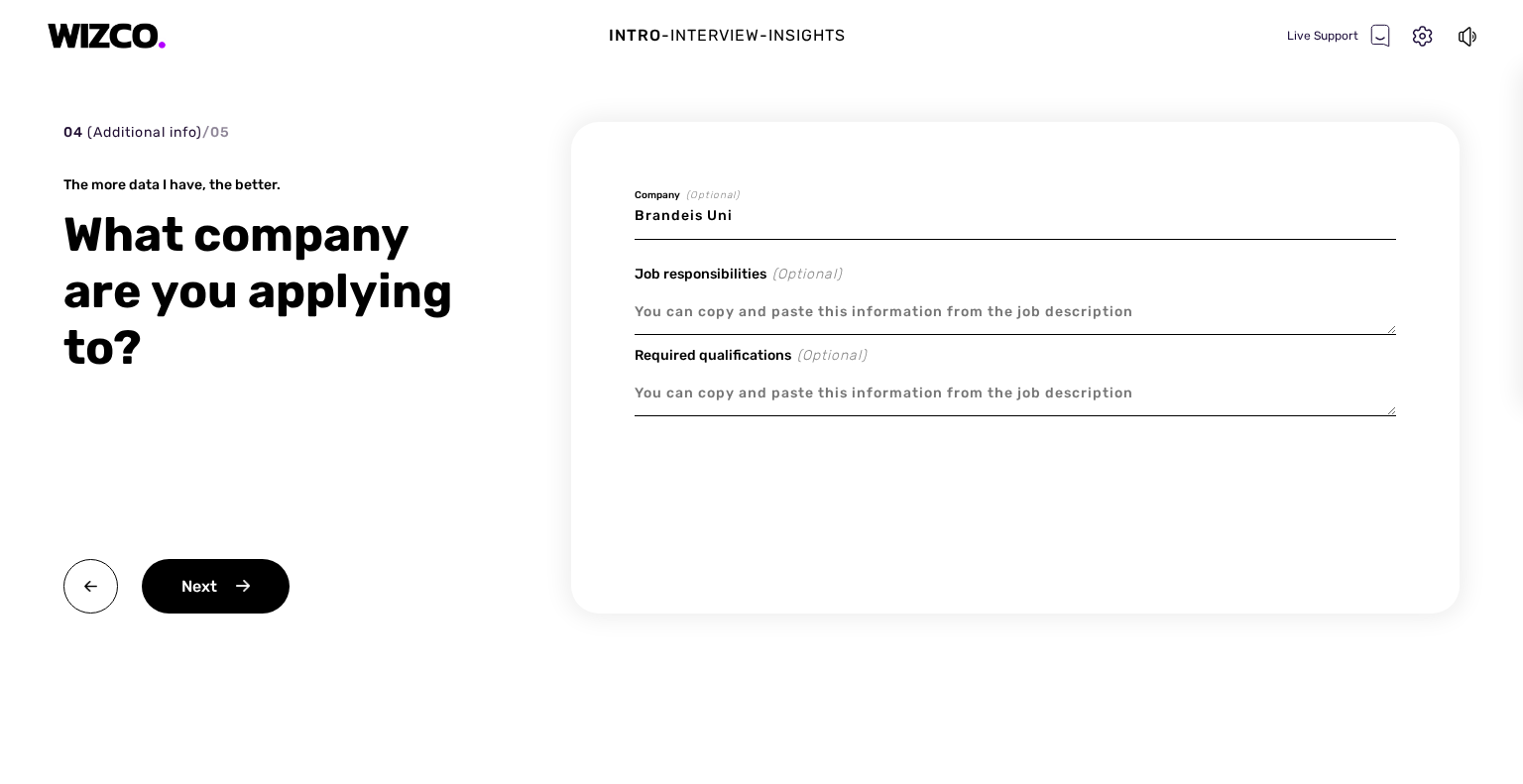 type on "x" 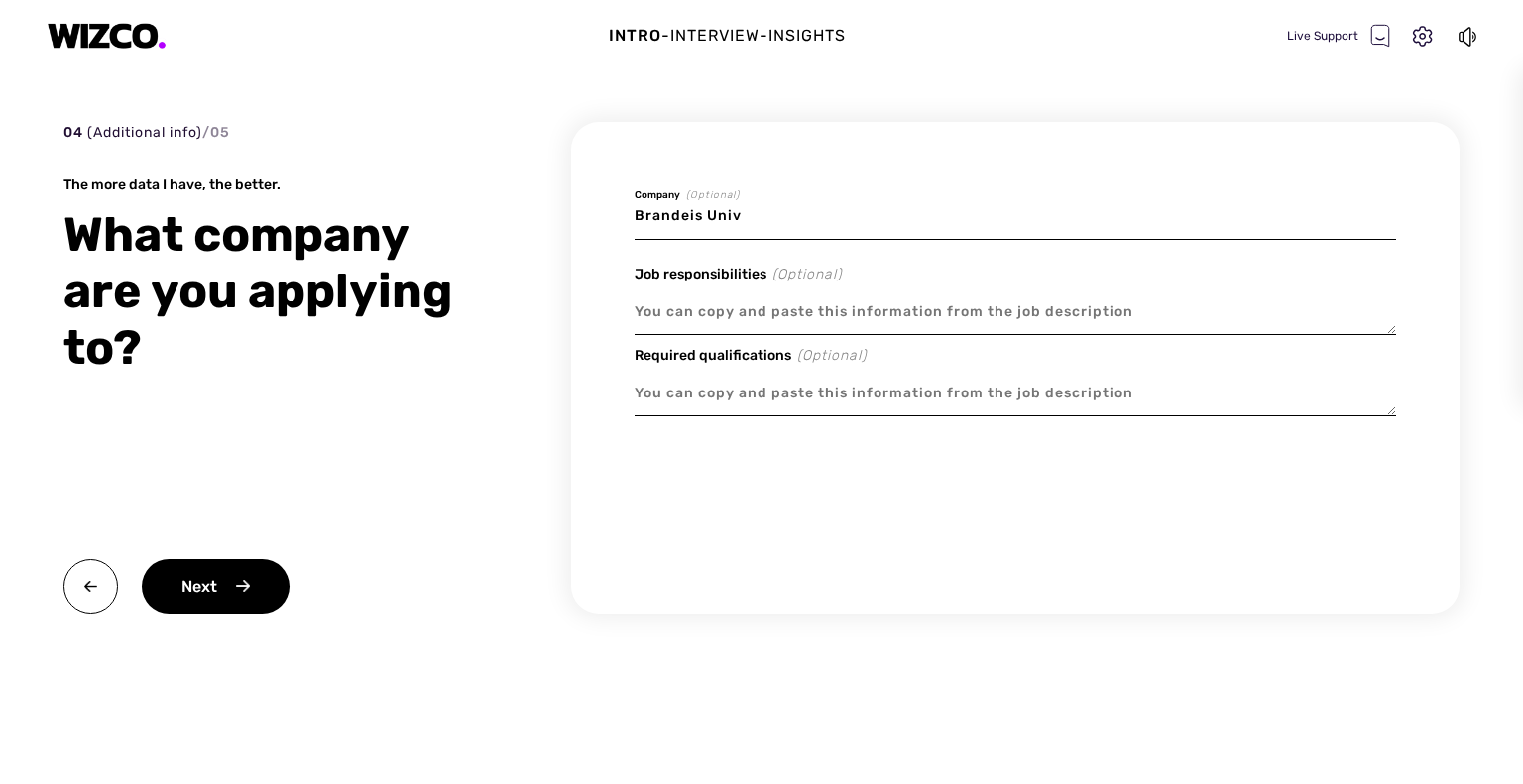 type on "x" 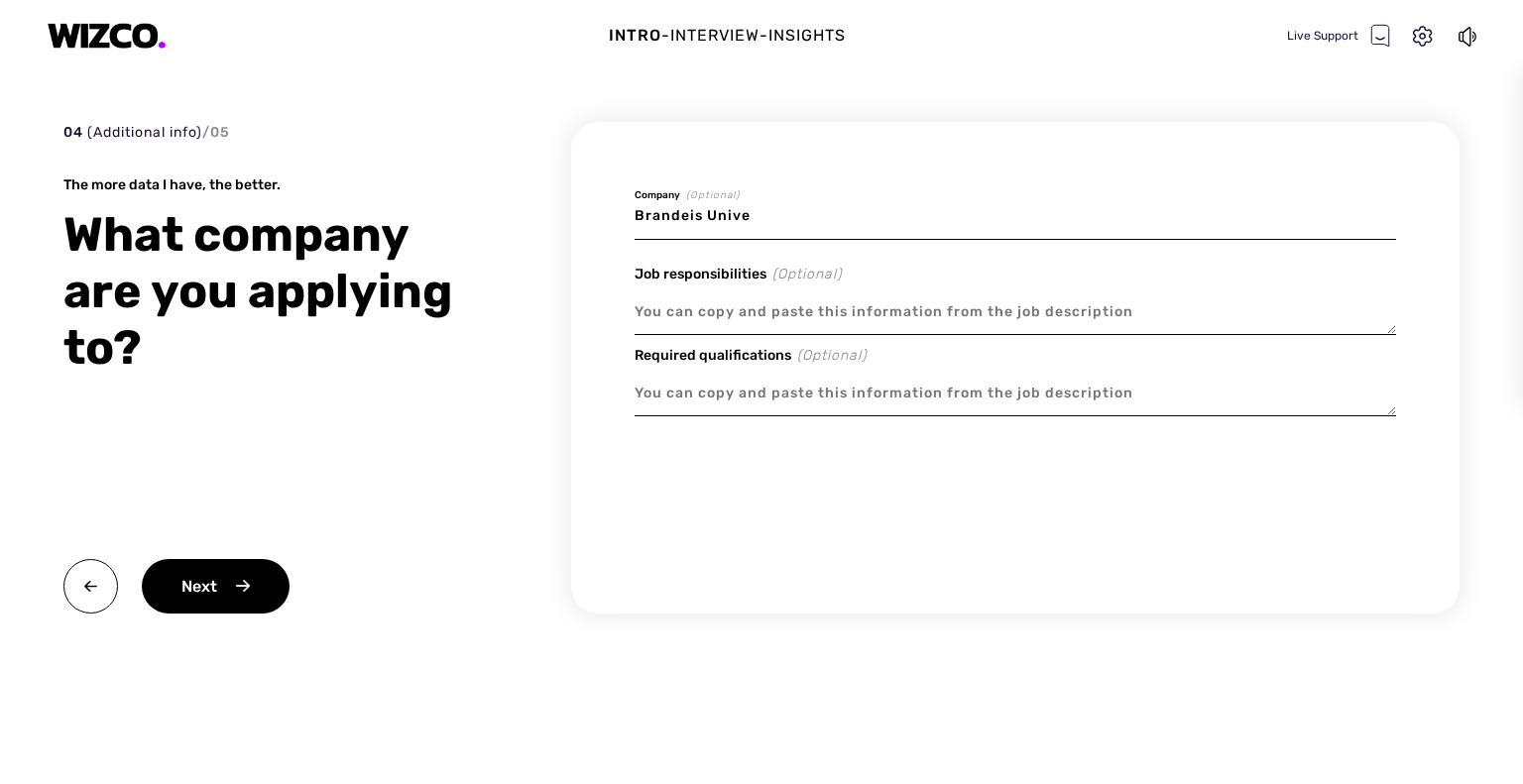 type on "x" 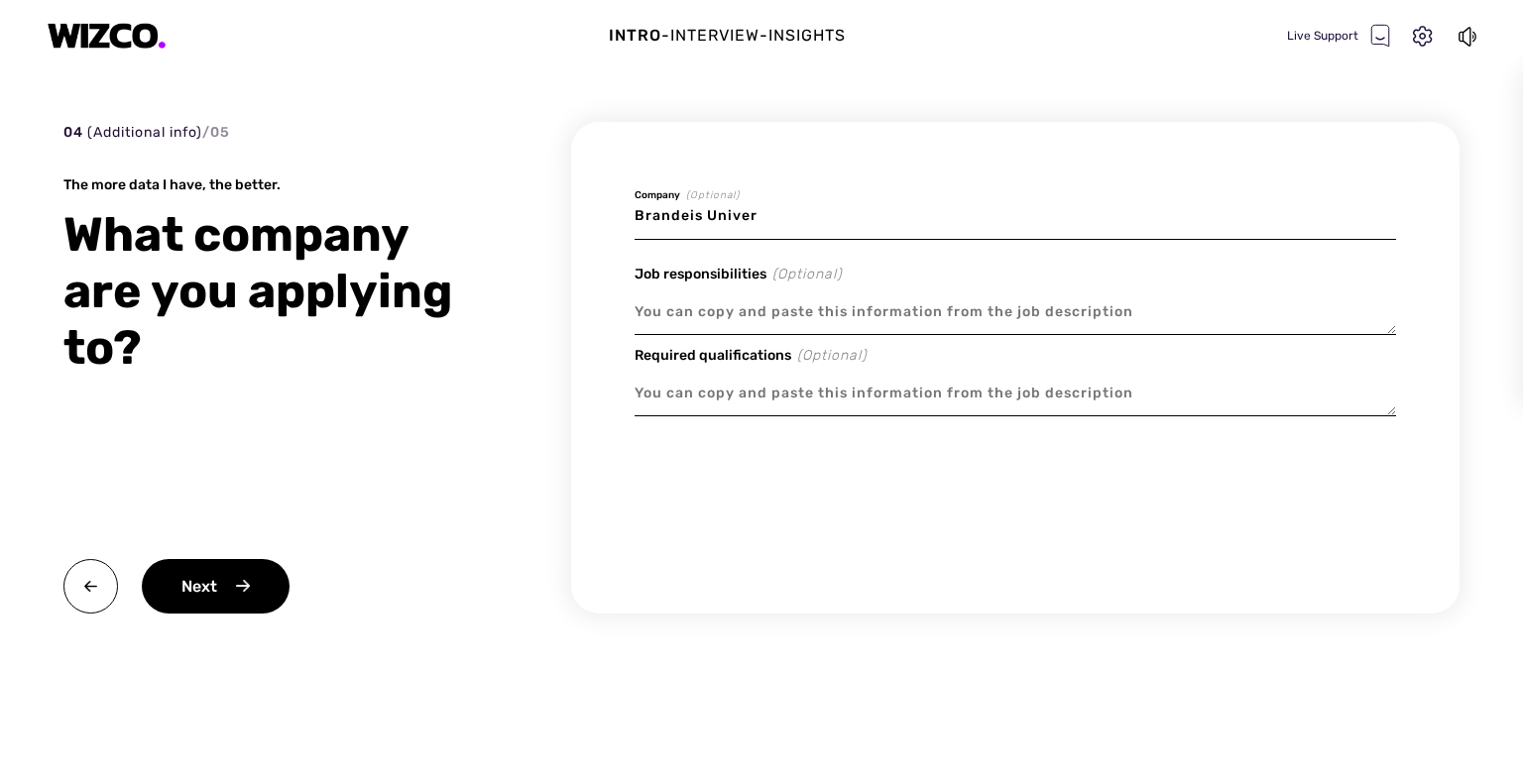 type on "x" 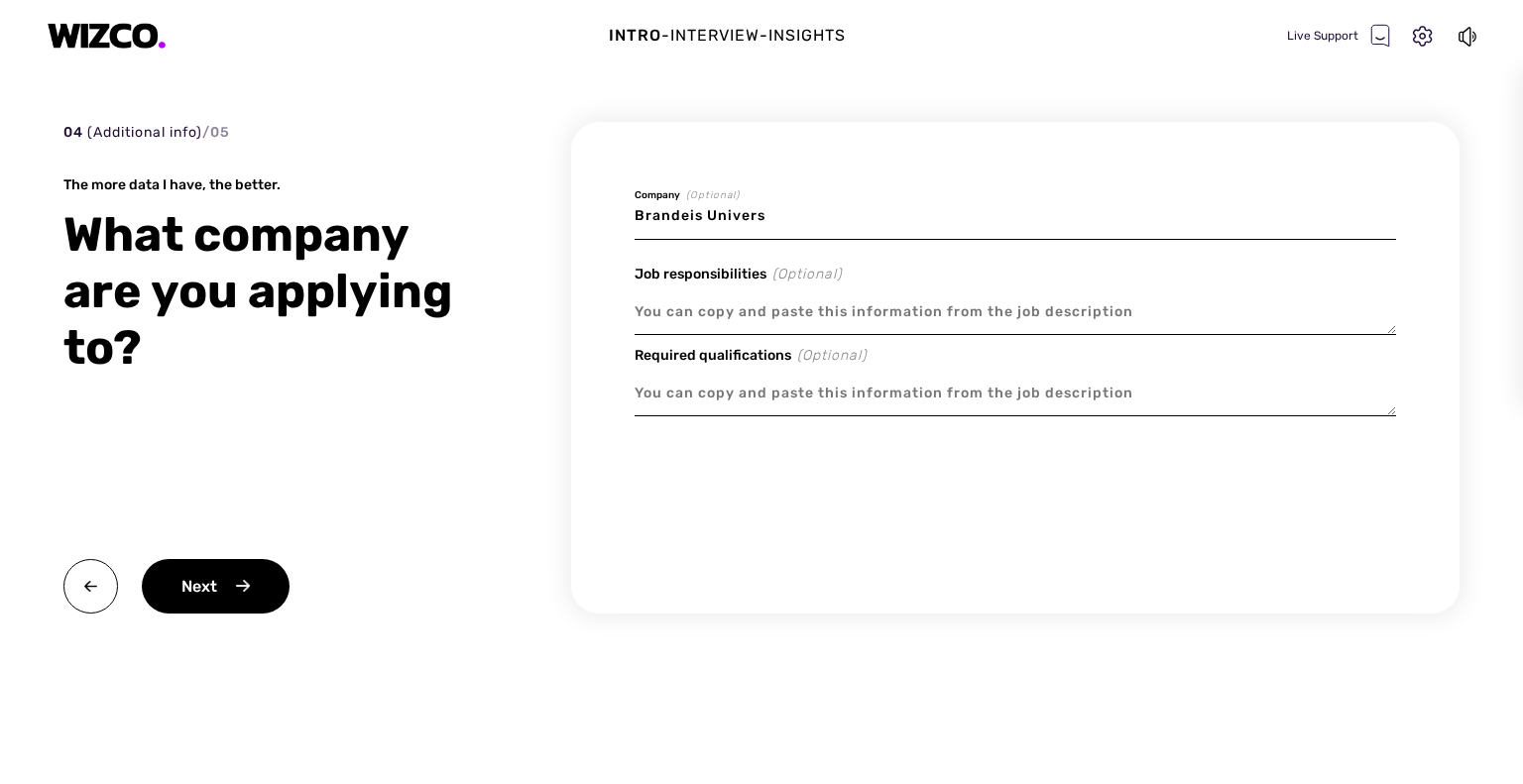 type on "x" 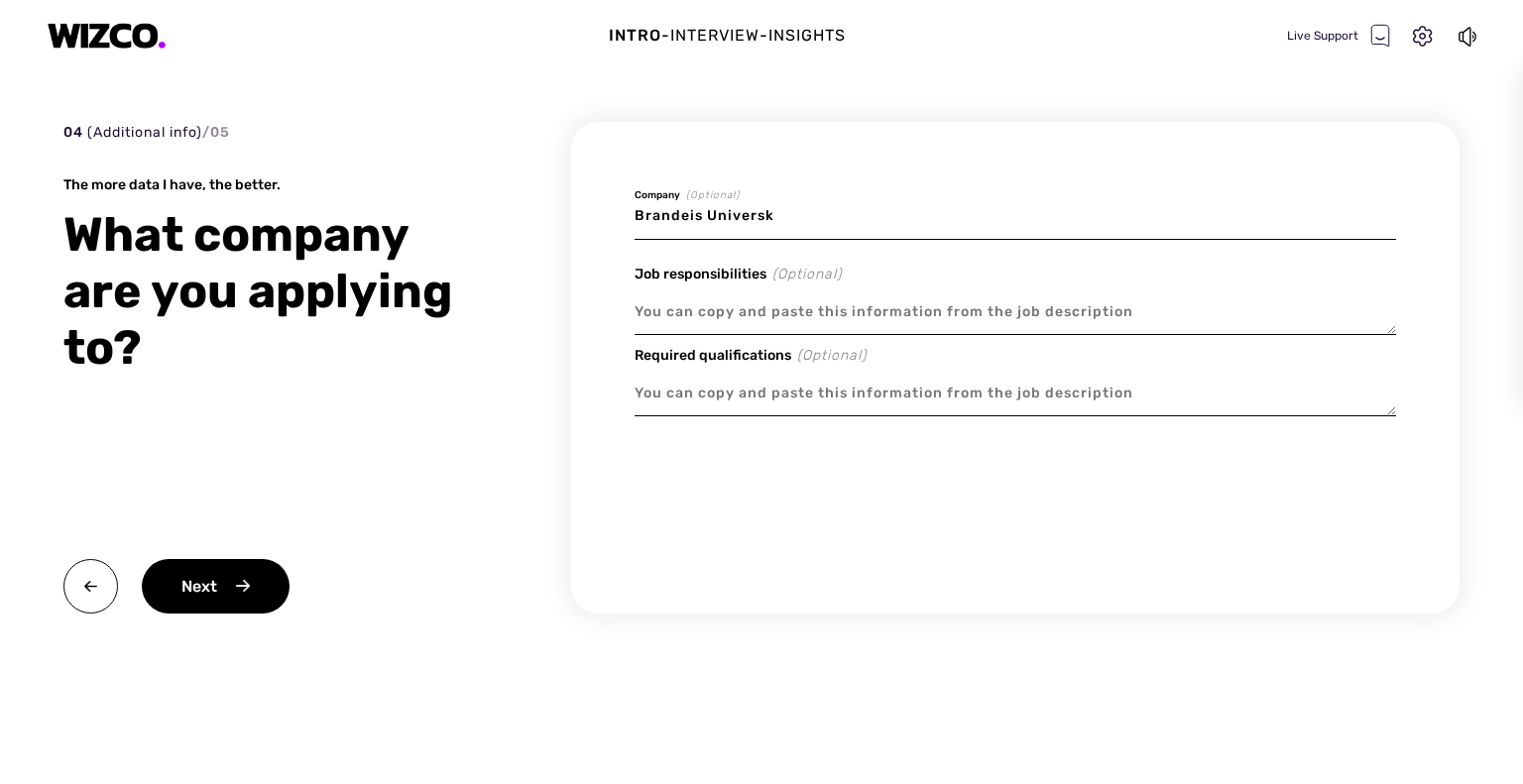 type on "x" 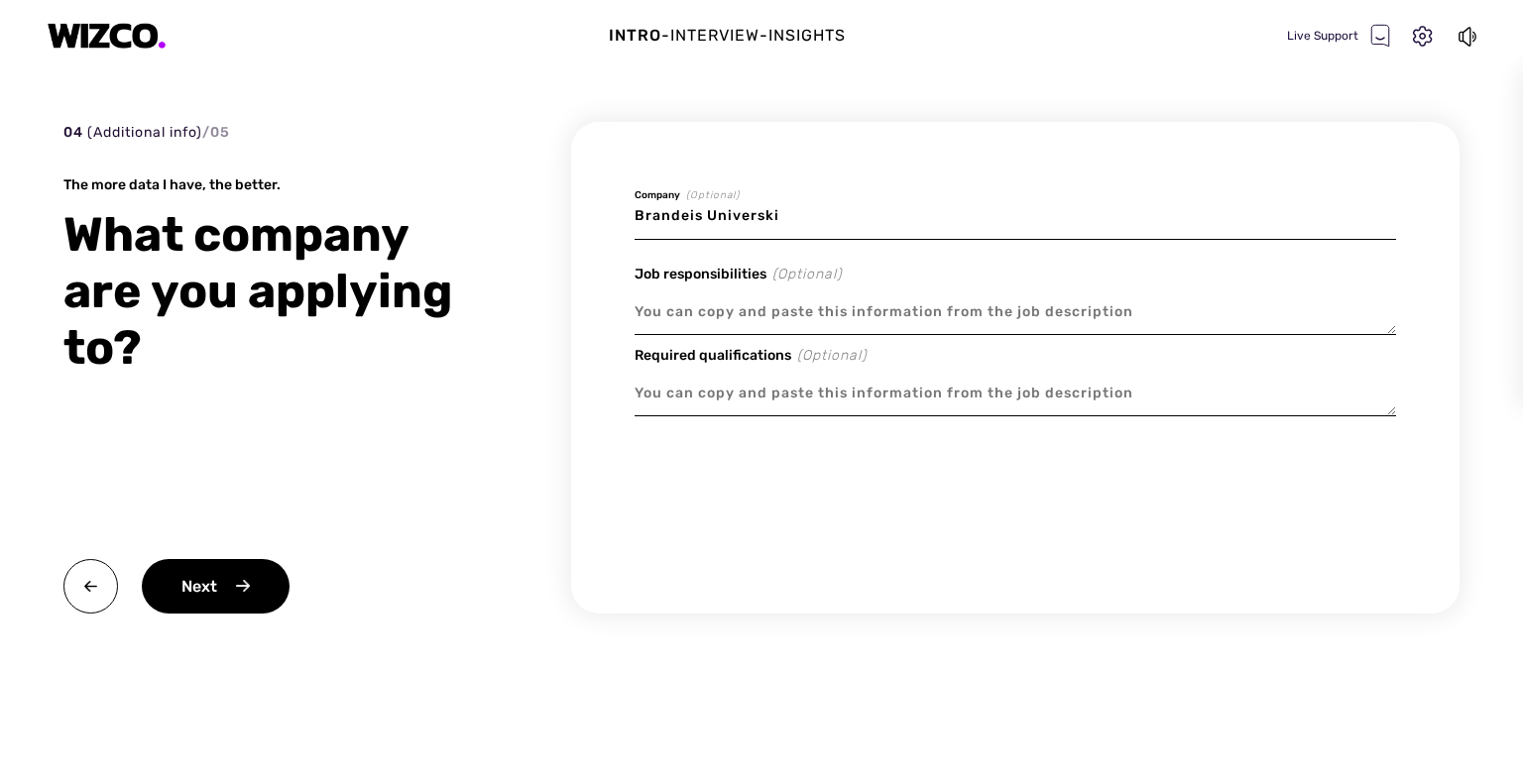type on "x" 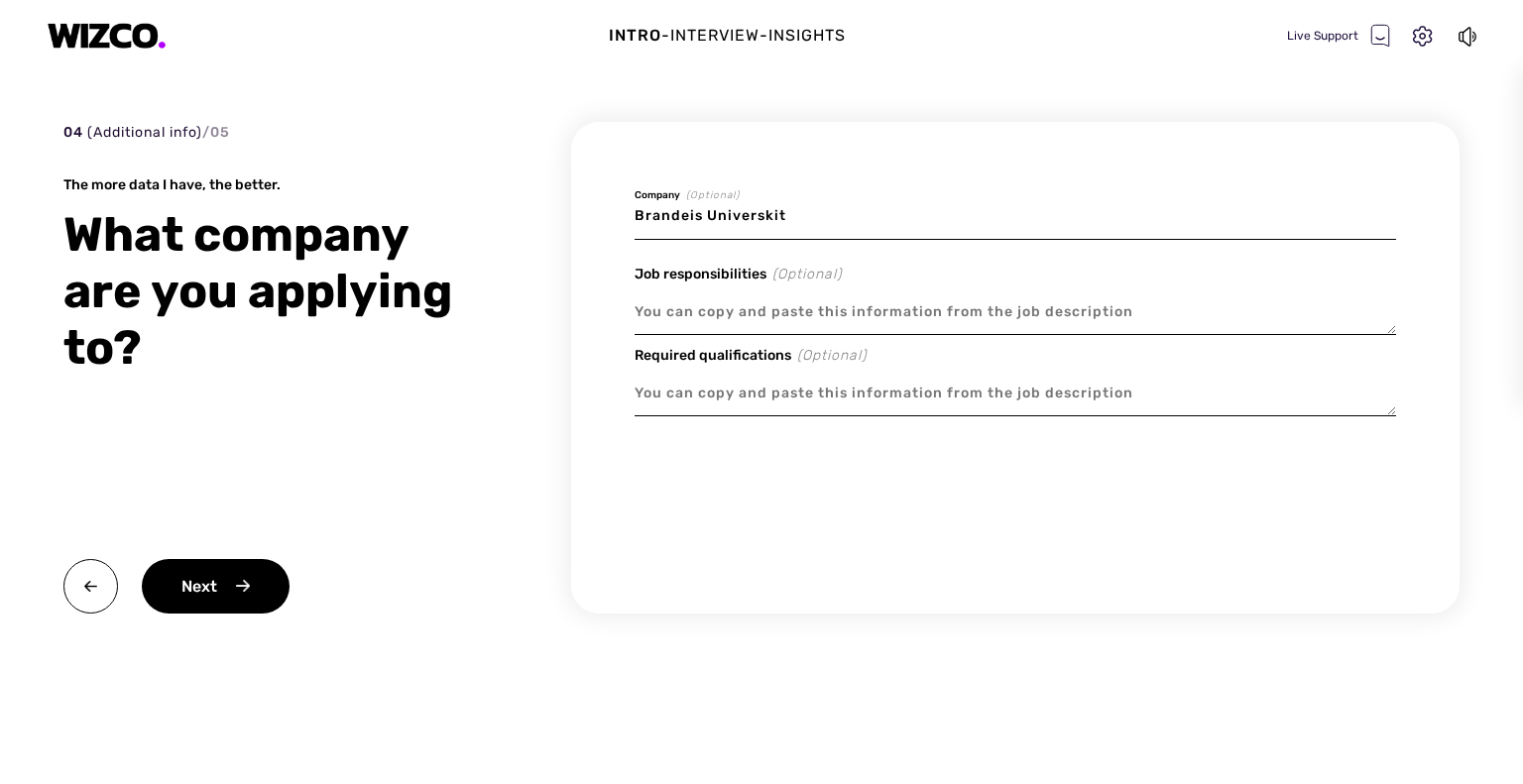 type on "x" 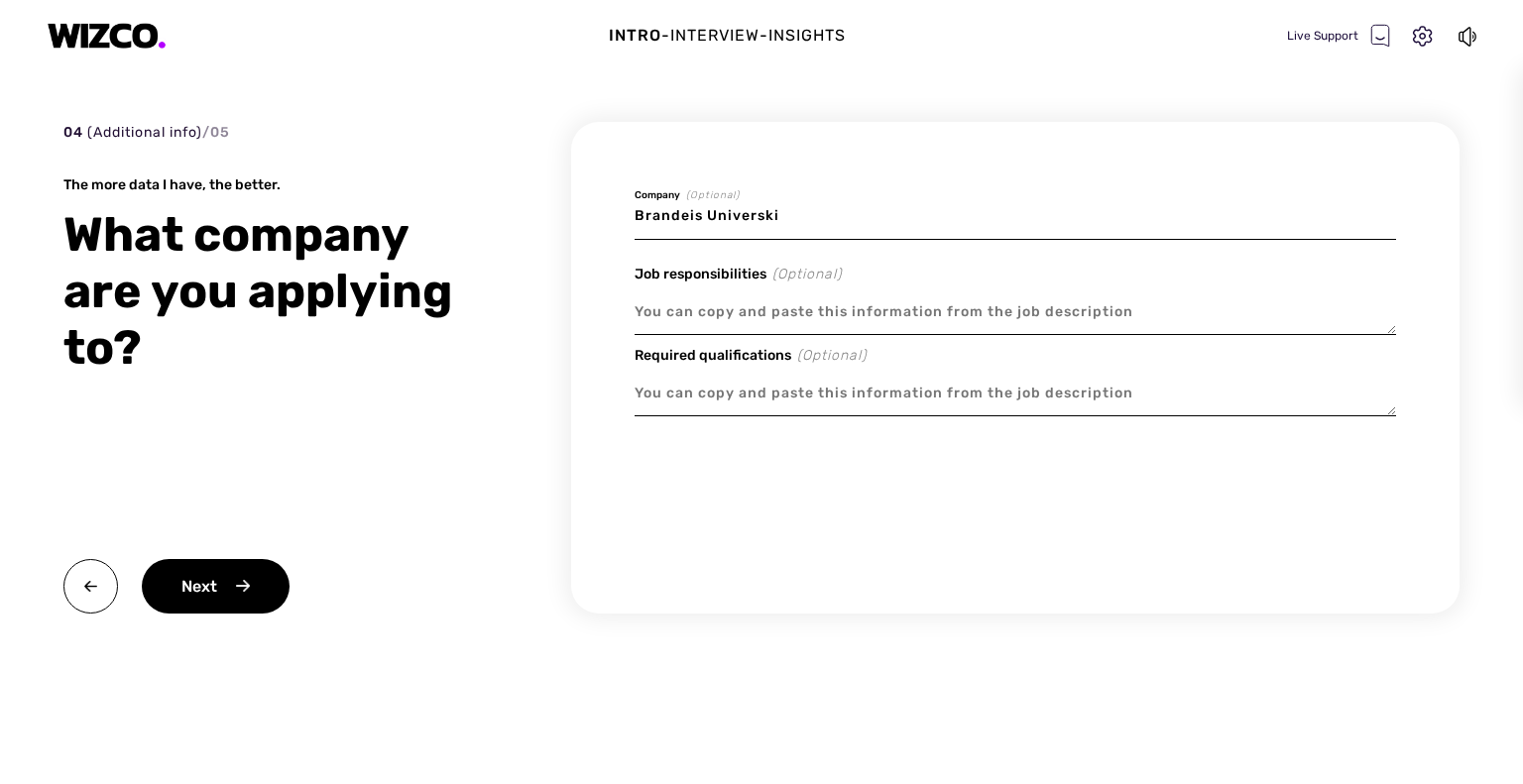 type on "x" 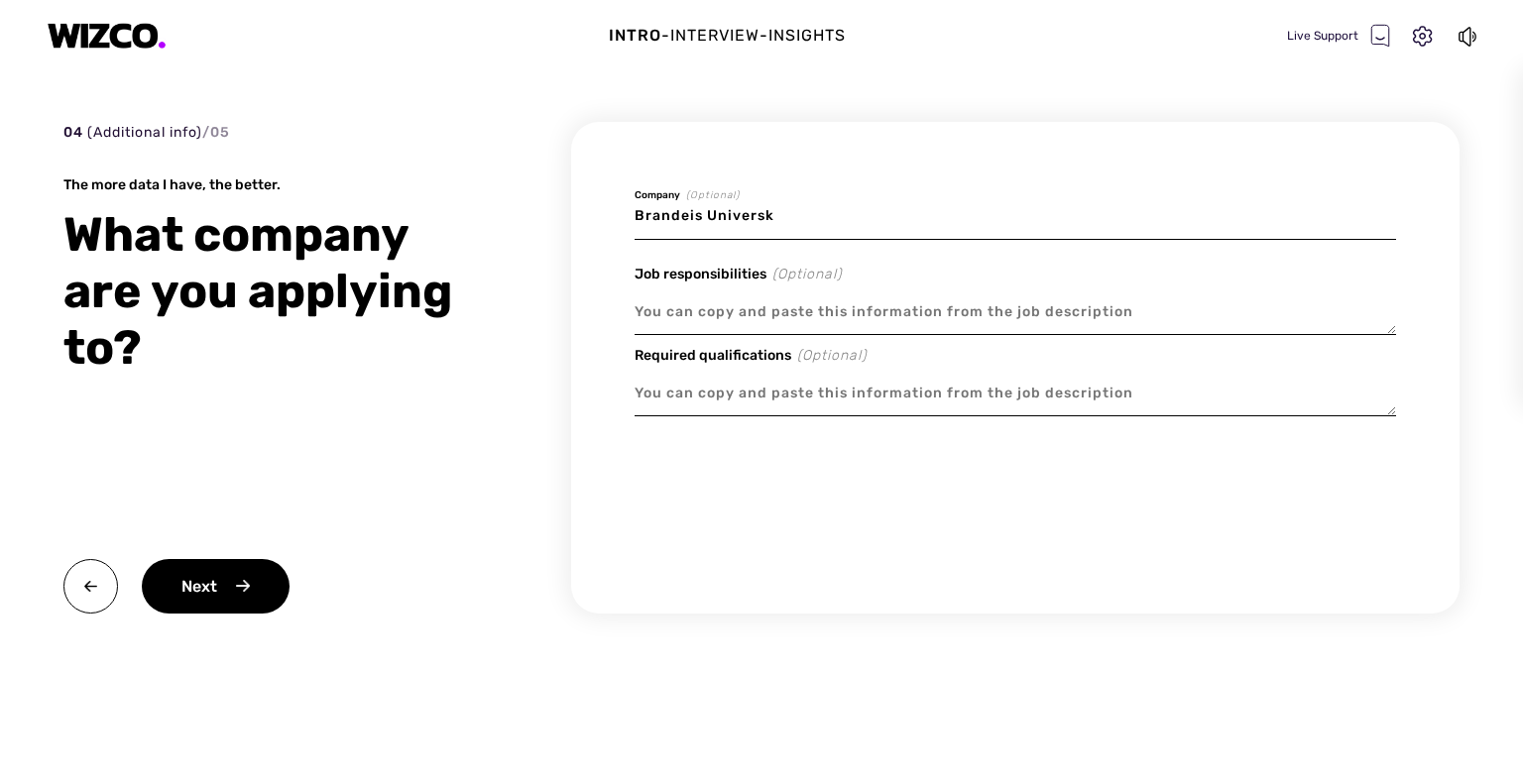 type on "x" 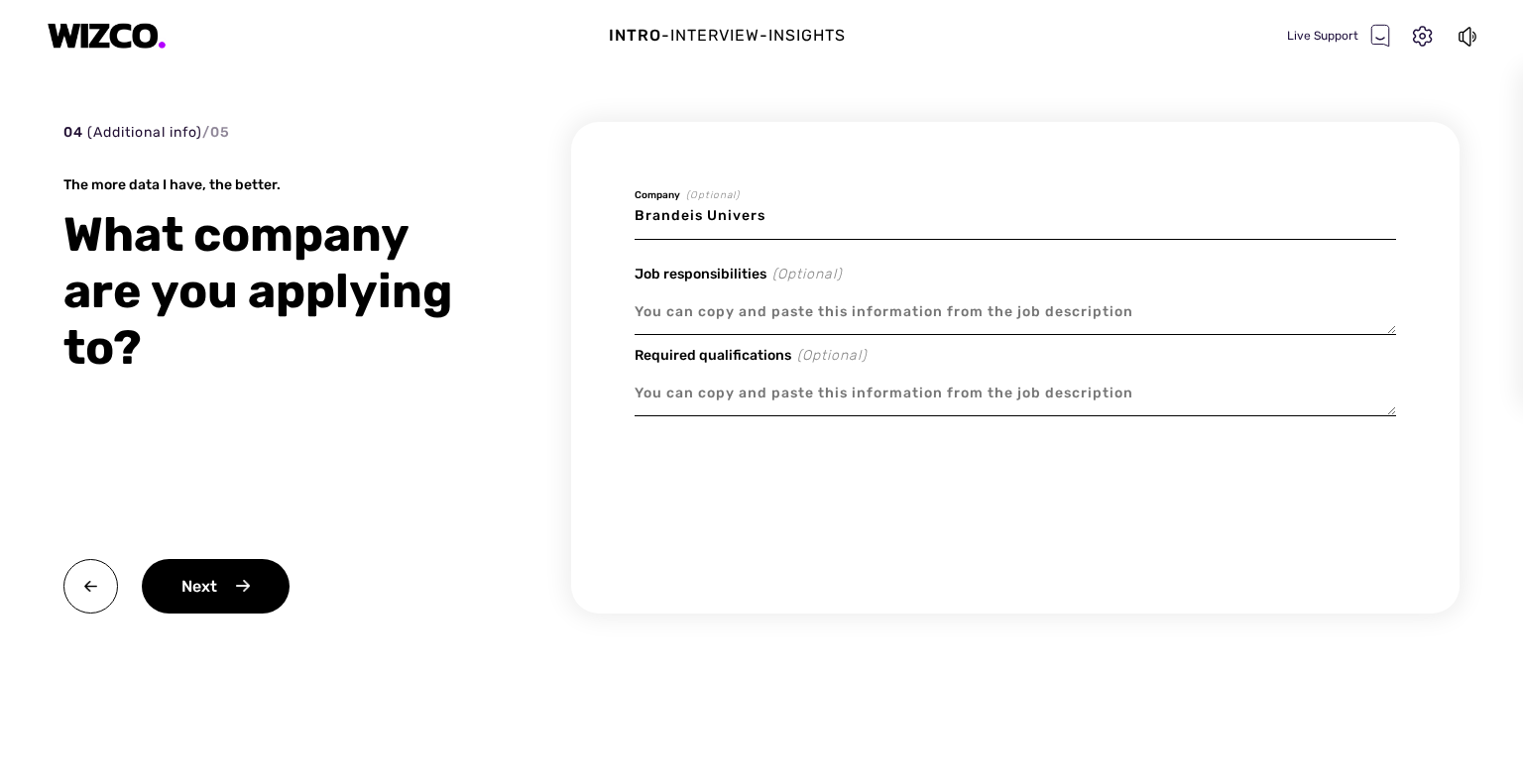 type on "x" 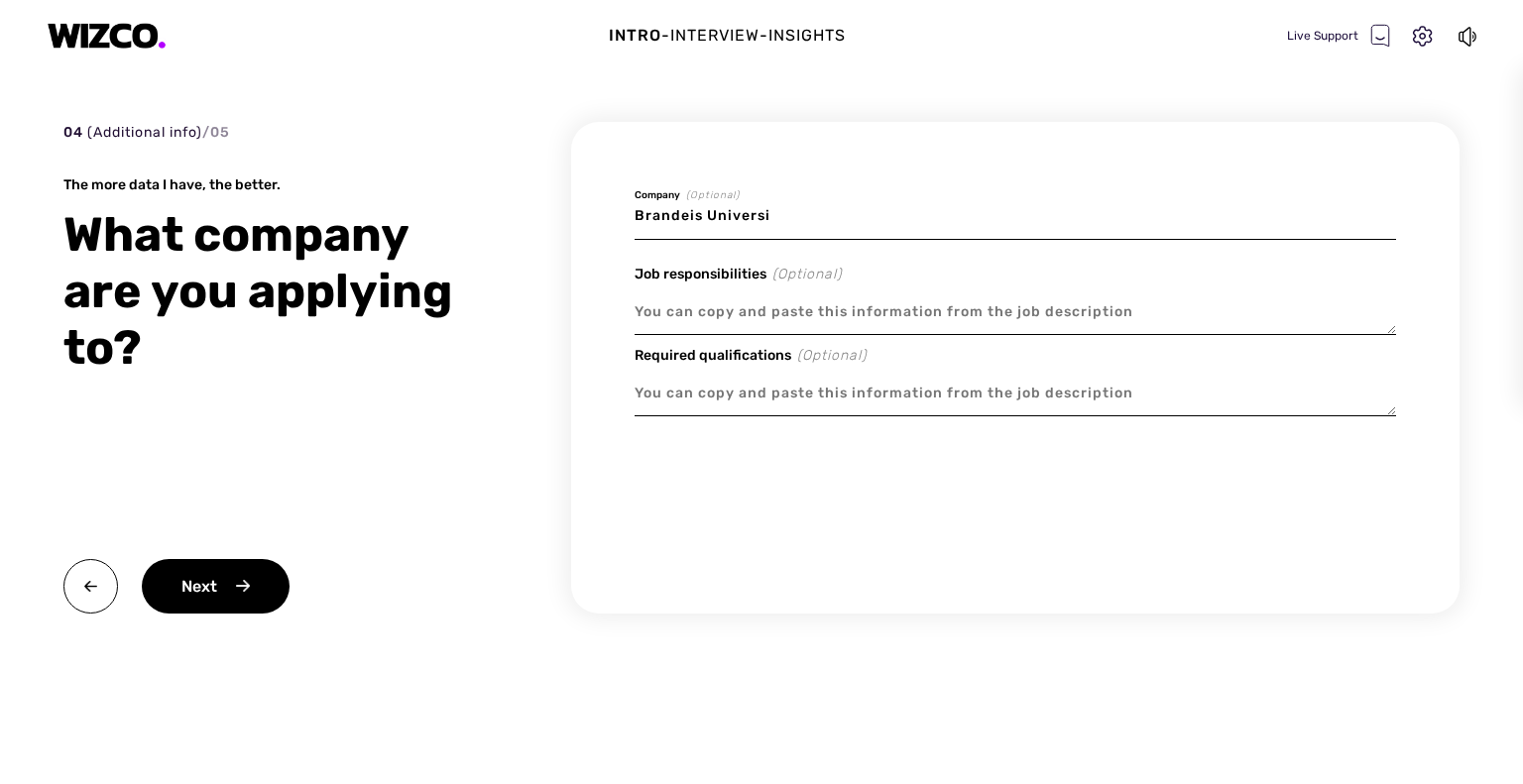 type on "x" 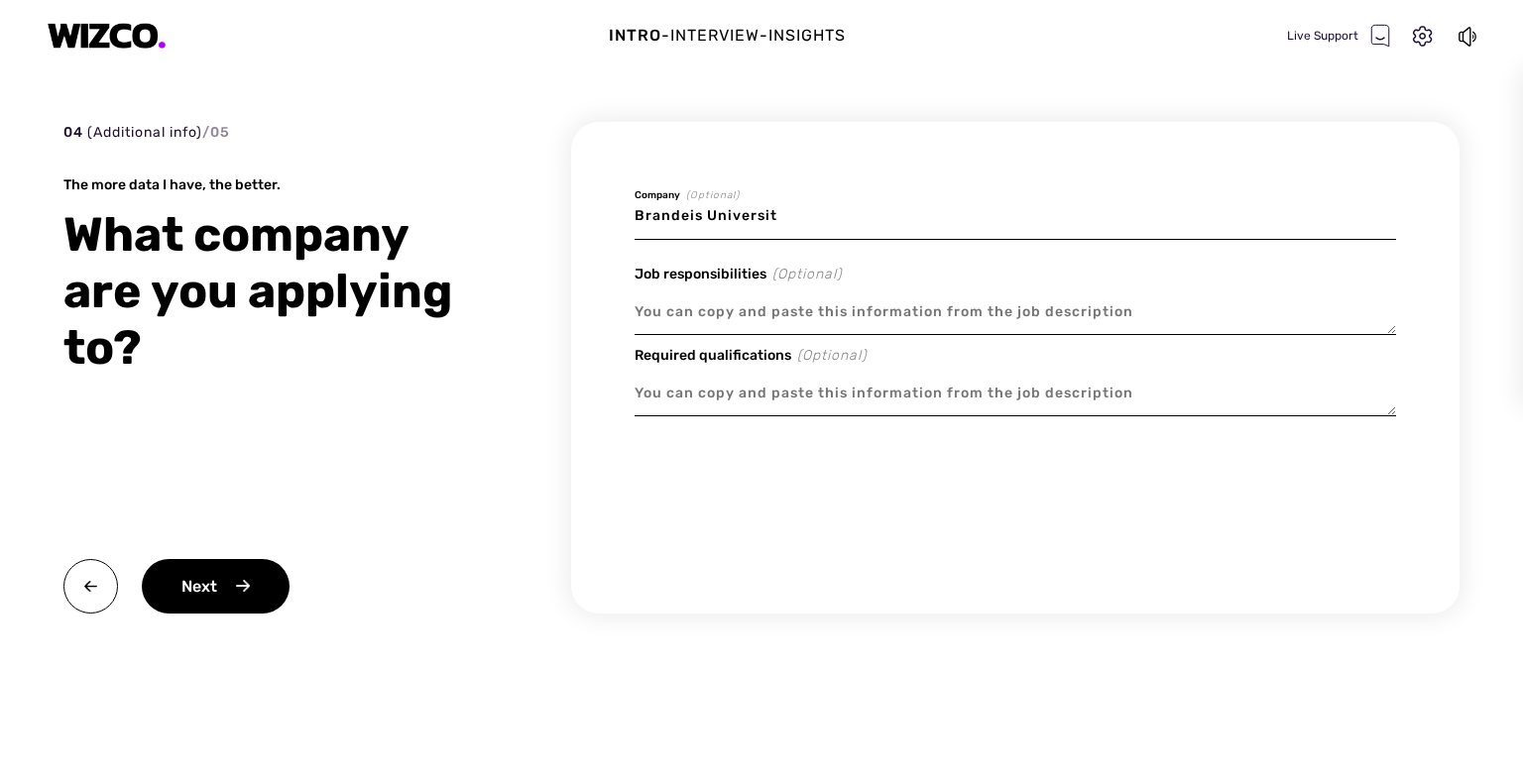 type on "x" 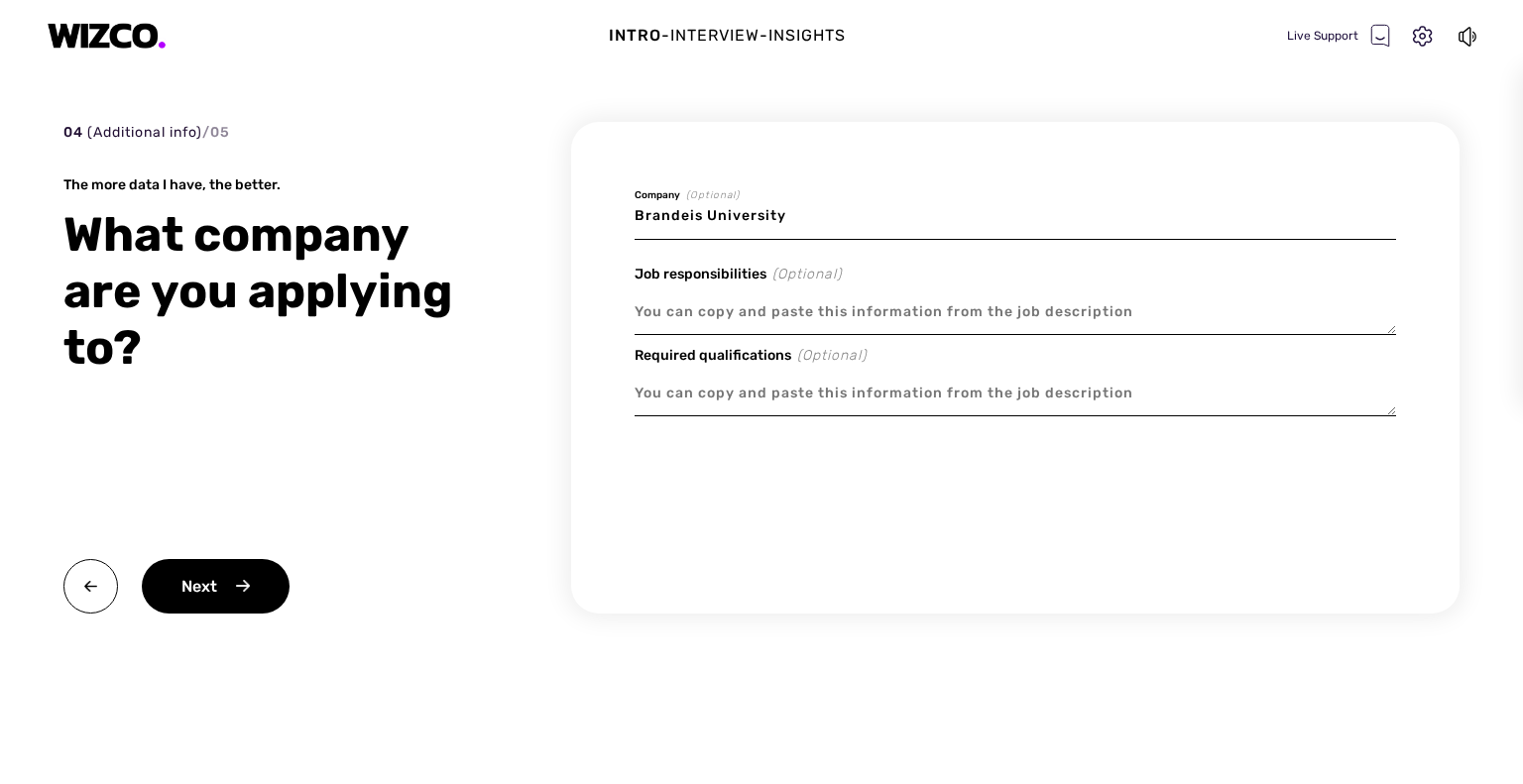 type on "Brandeis University" 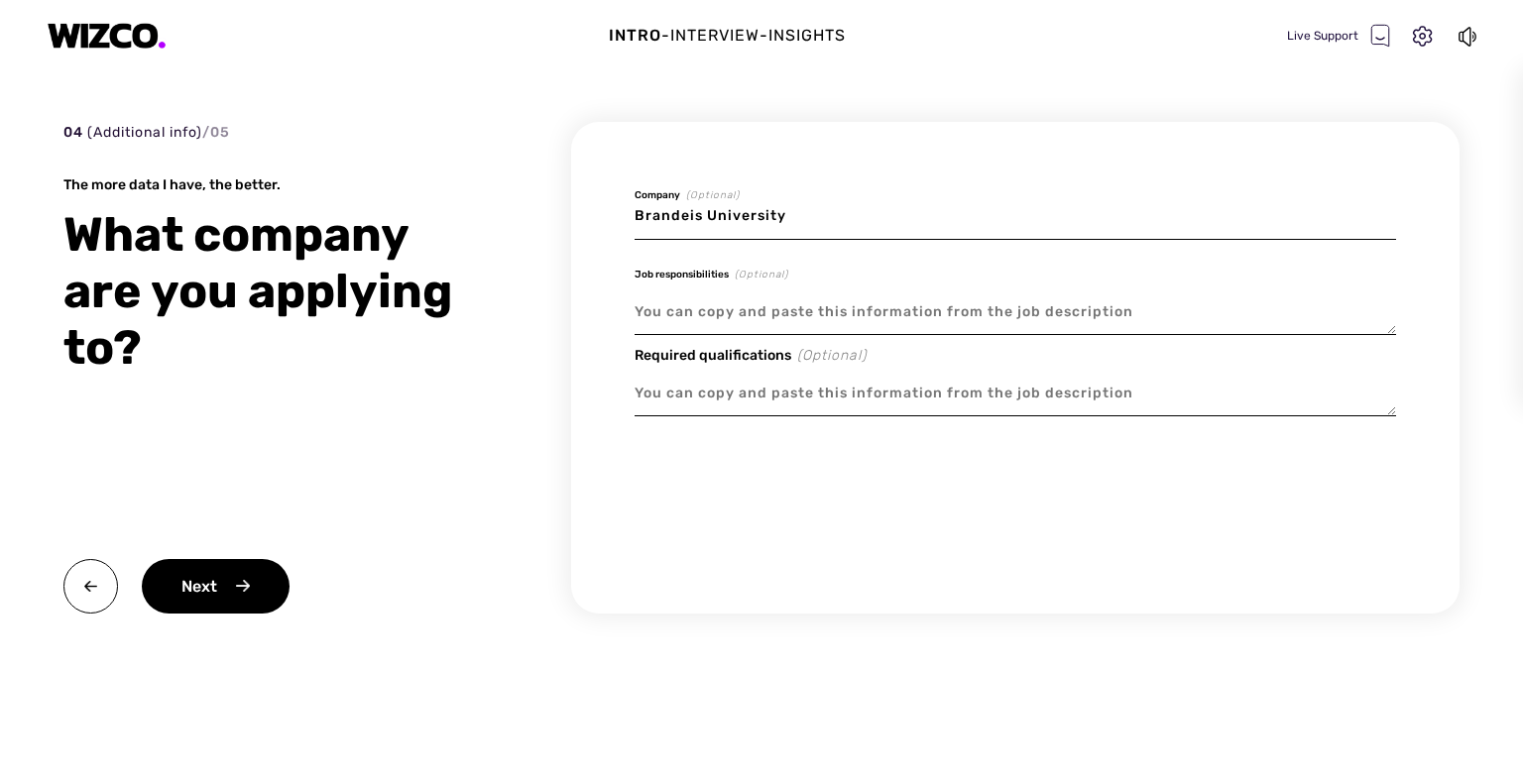 click at bounding box center [1015, 312] 